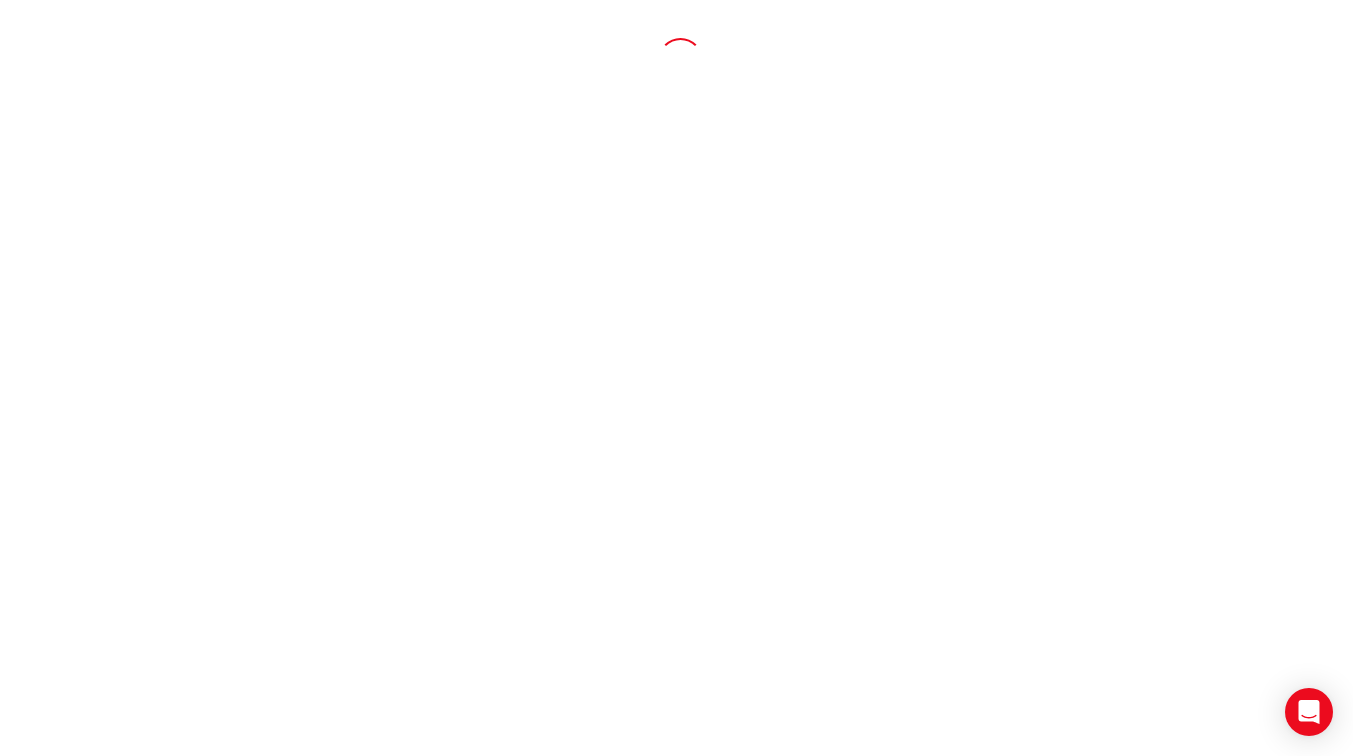 scroll, scrollTop: 0, scrollLeft: 0, axis: both 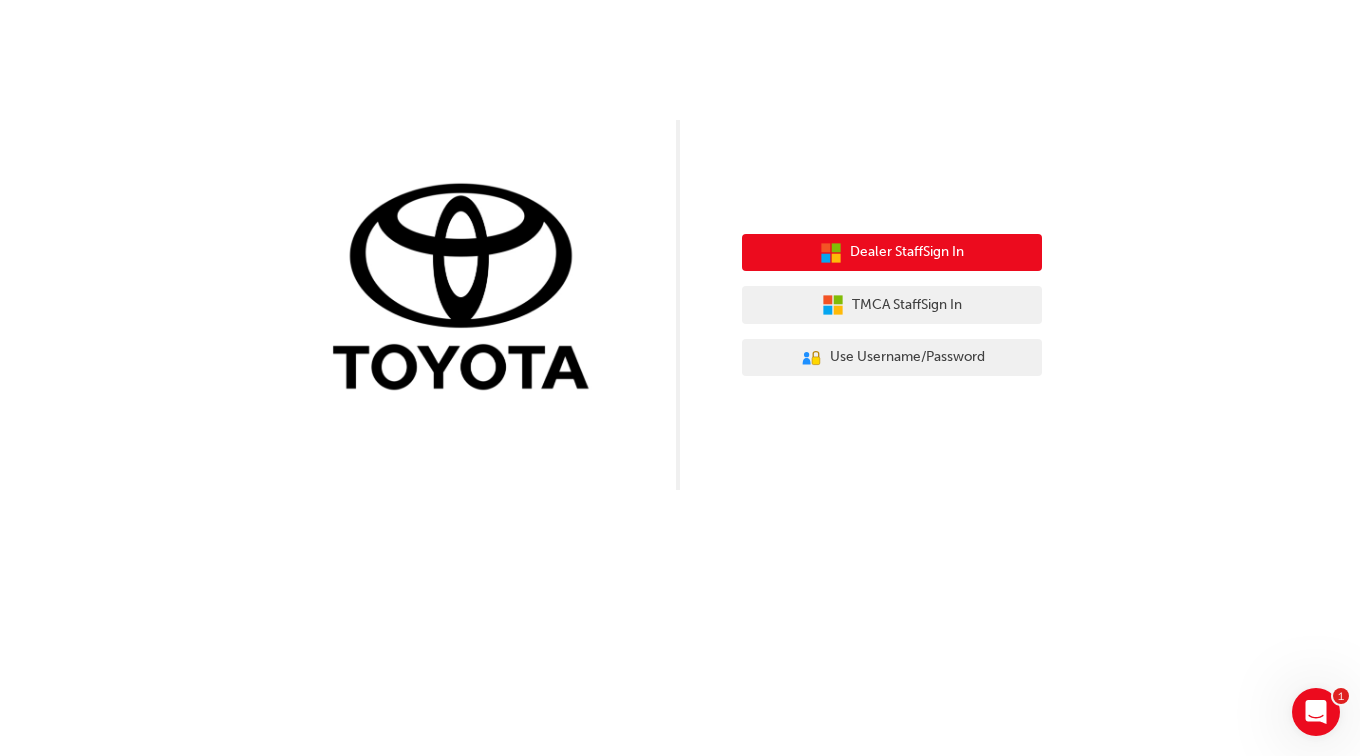 click on "Dealer Staff  Sign In" at bounding box center [907, 252] 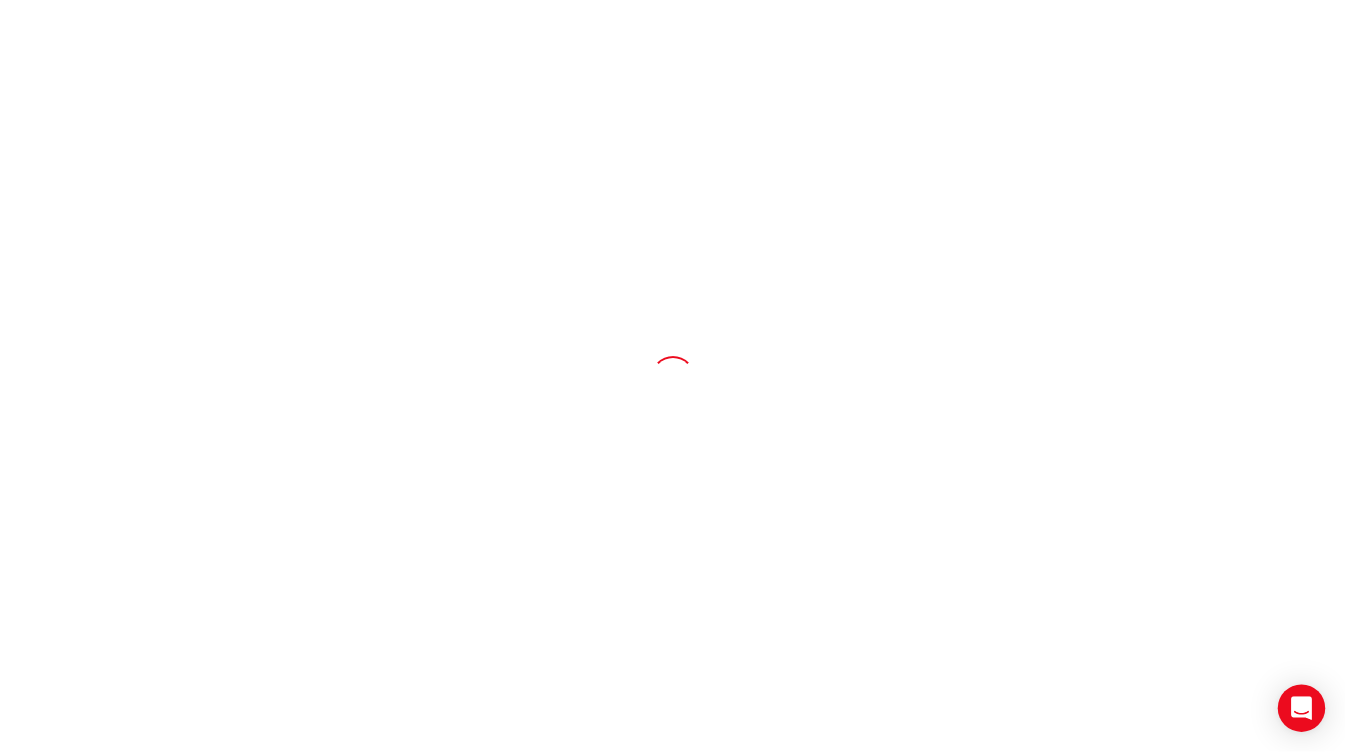 scroll, scrollTop: 0, scrollLeft: 0, axis: both 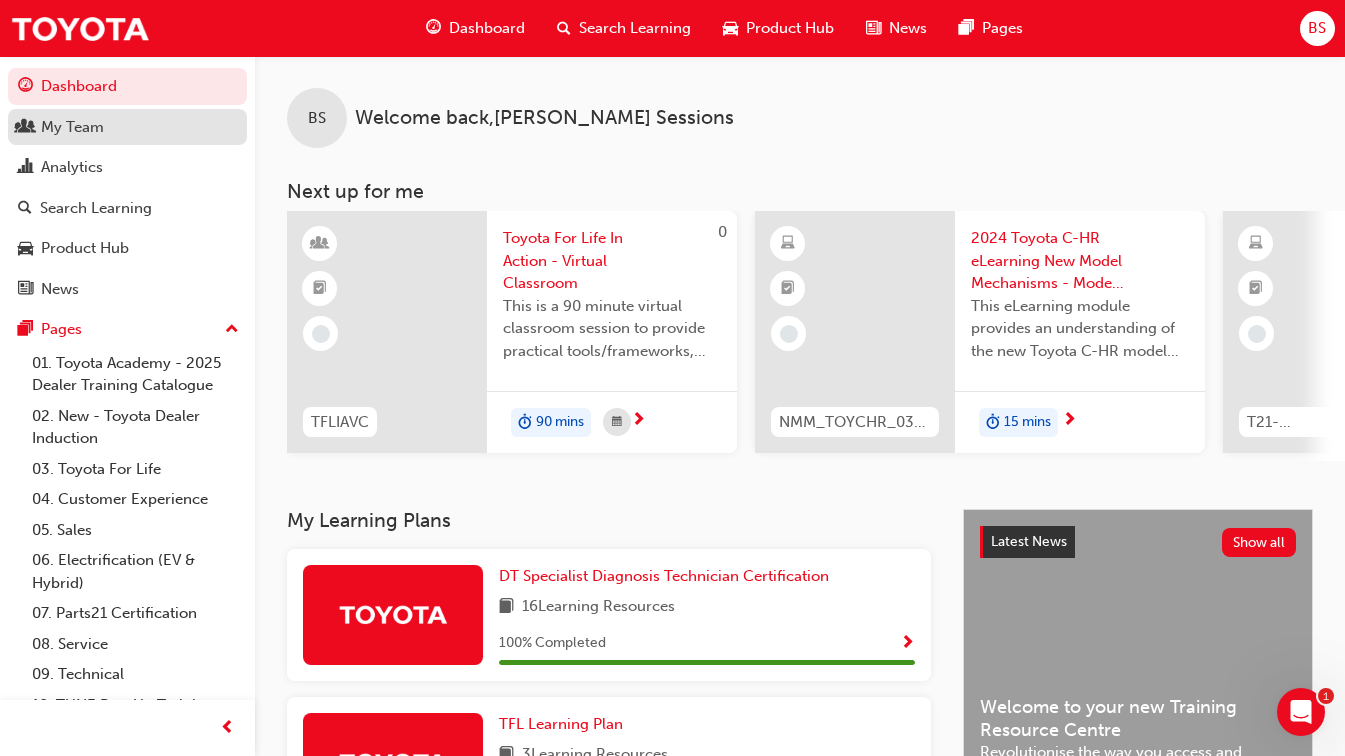 click on "My Team" at bounding box center [127, 127] 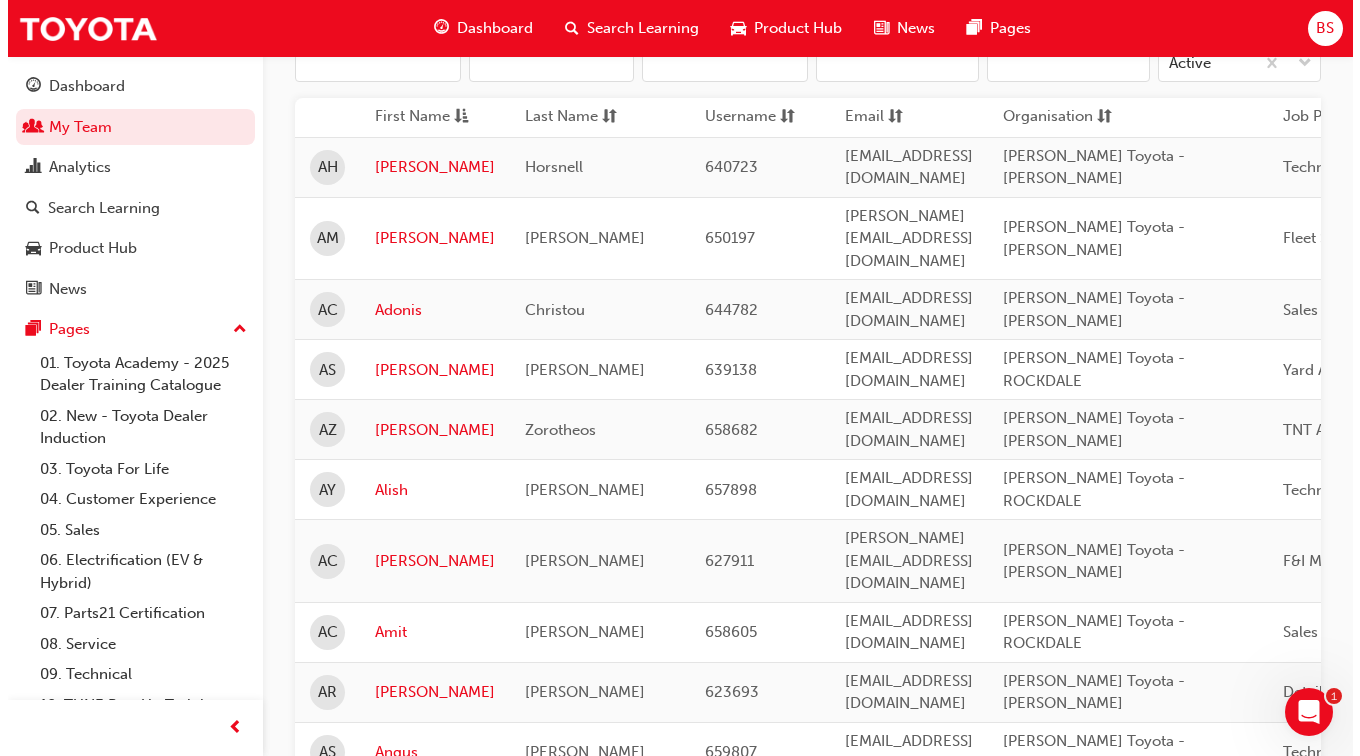 scroll, scrollTop: 0, scrollLeft: 0, axis: both 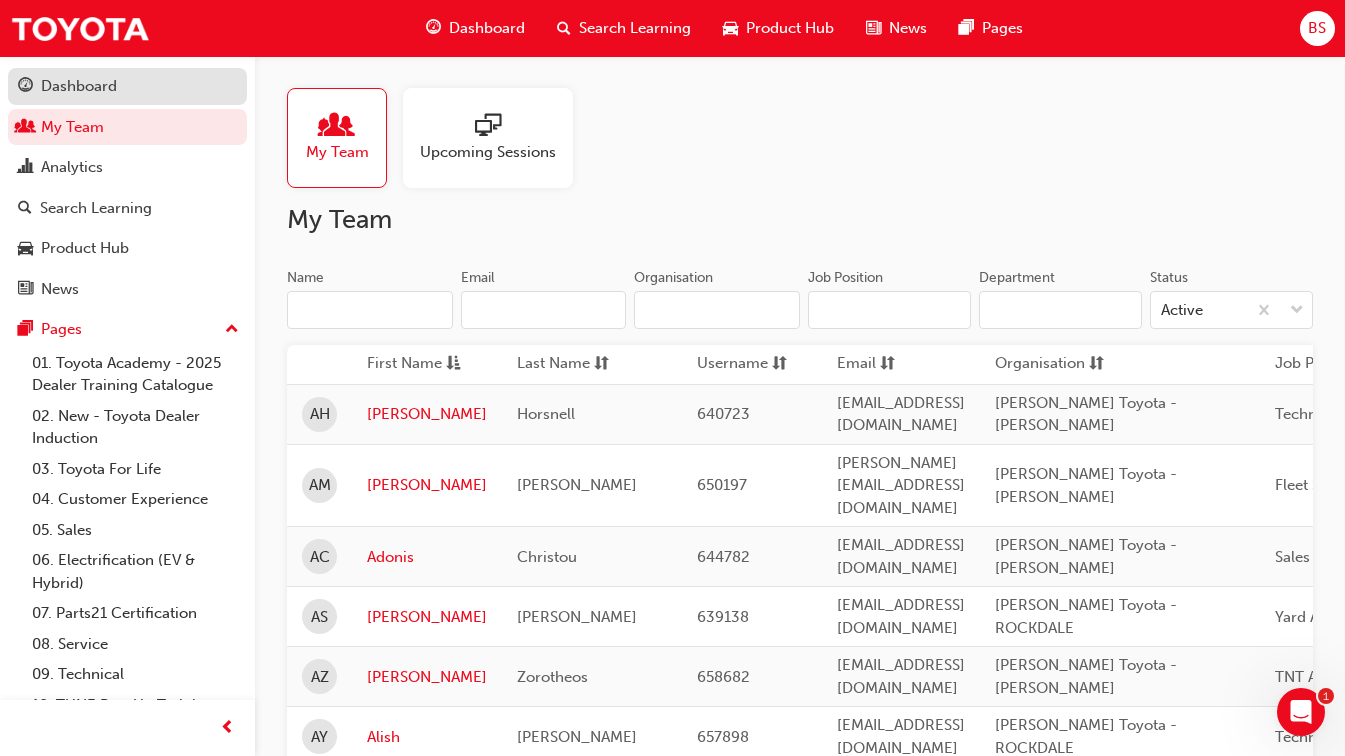 click on "Dashboard" at bounding box center [79, 86] 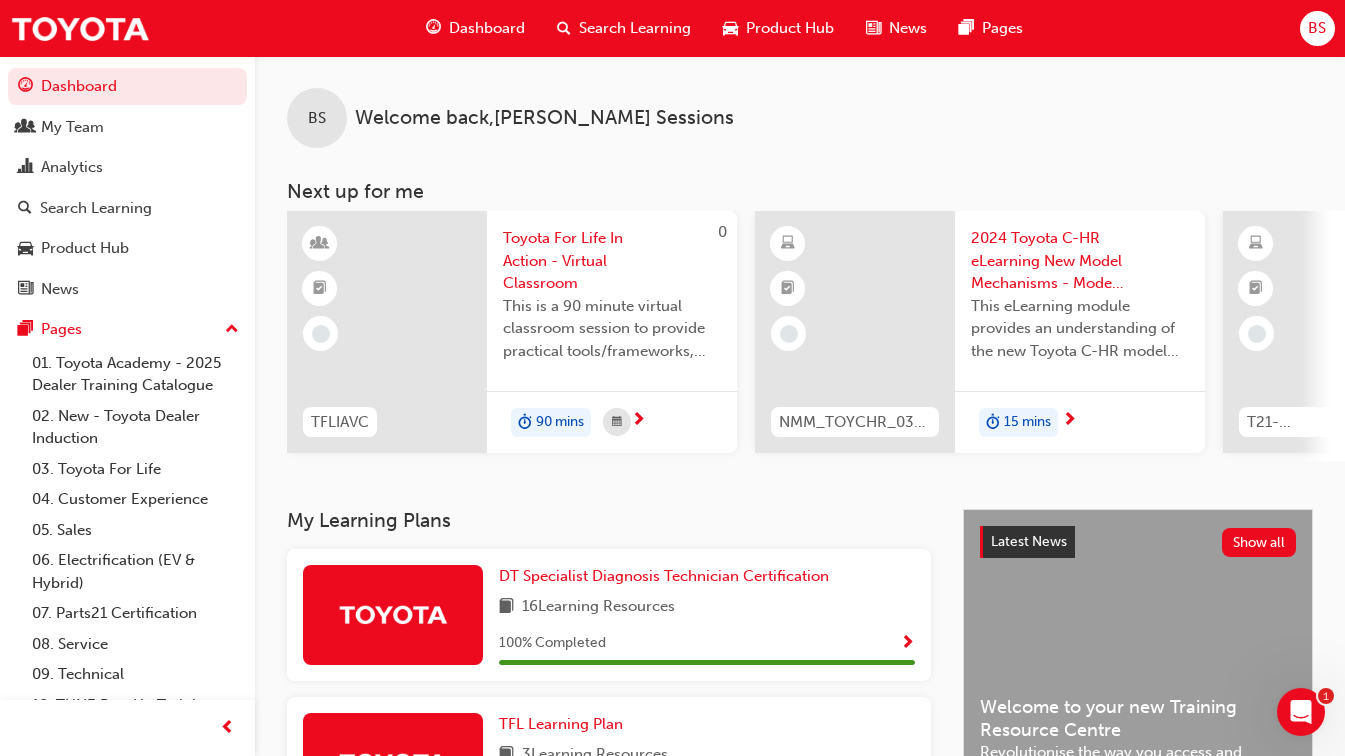 click on "Pages" at bounding box center (127, 329) 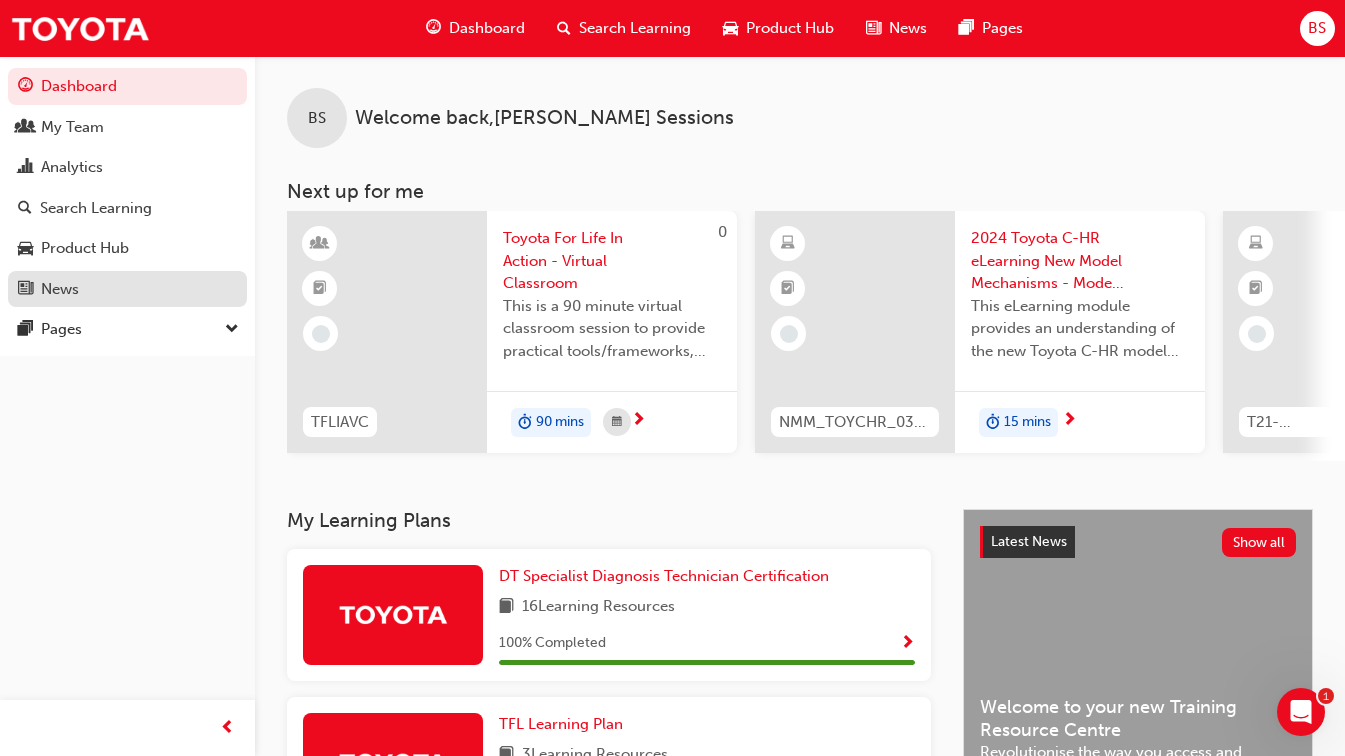 click on "News" at bounding box center (127, 289) 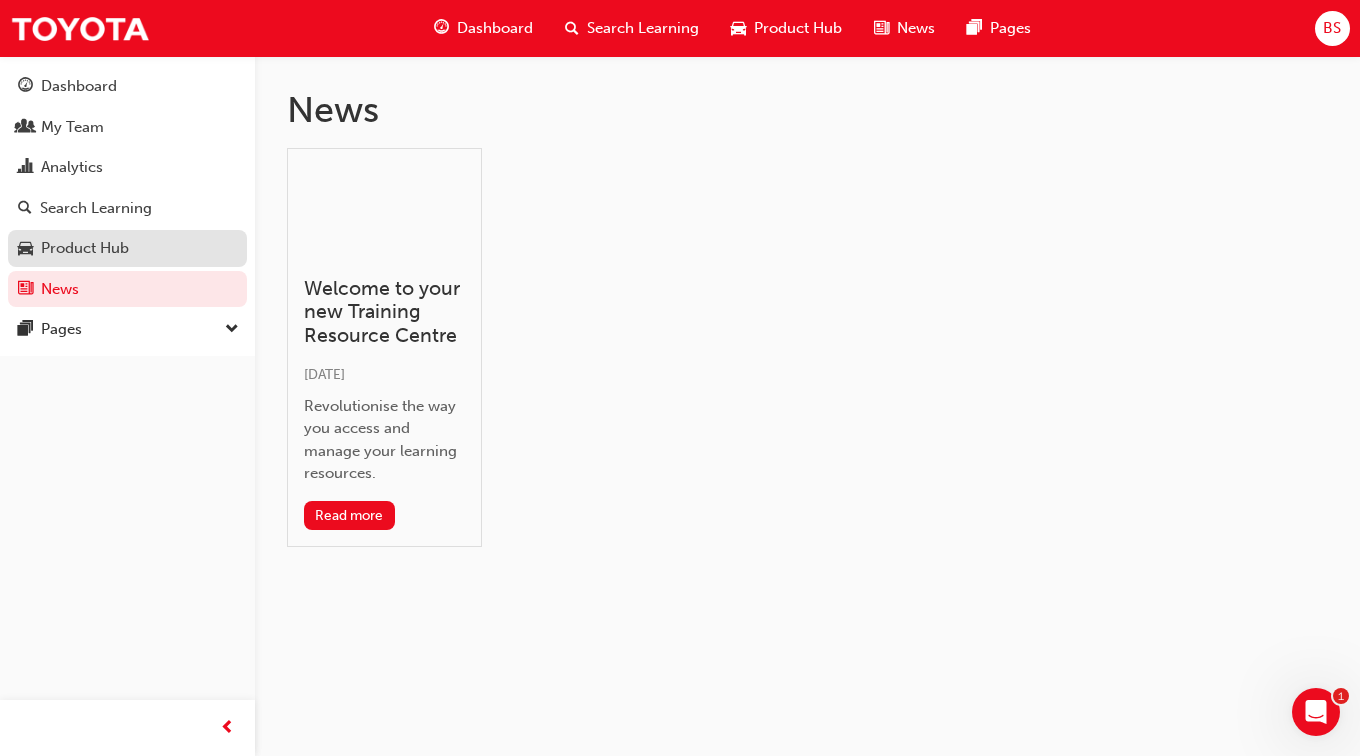 click on "Product Hub" at bounding box center (127, 248) 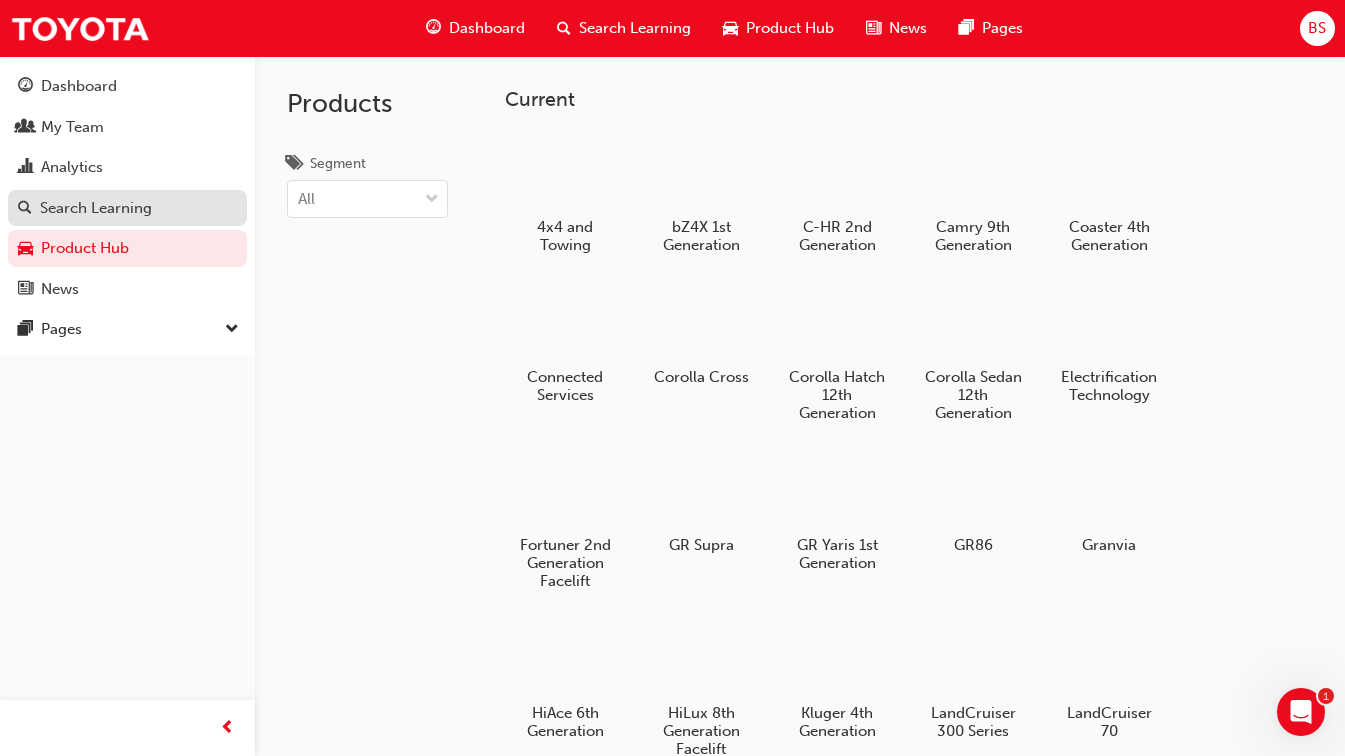 drag, startPoint x: 168, startPoint y: 207, endPoint x: 169, endPoint y: 220, distance: 13.038404 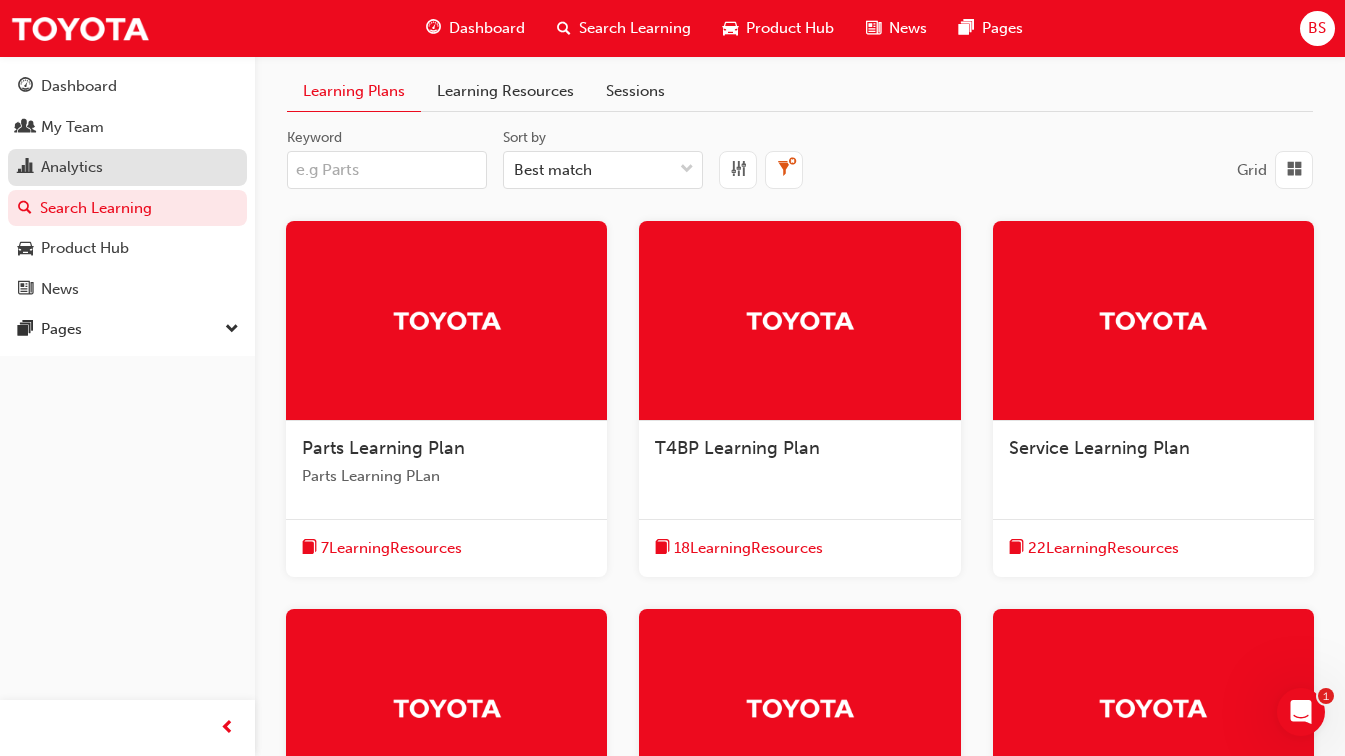 click on "Analytics" at bounding box center [127, 167] 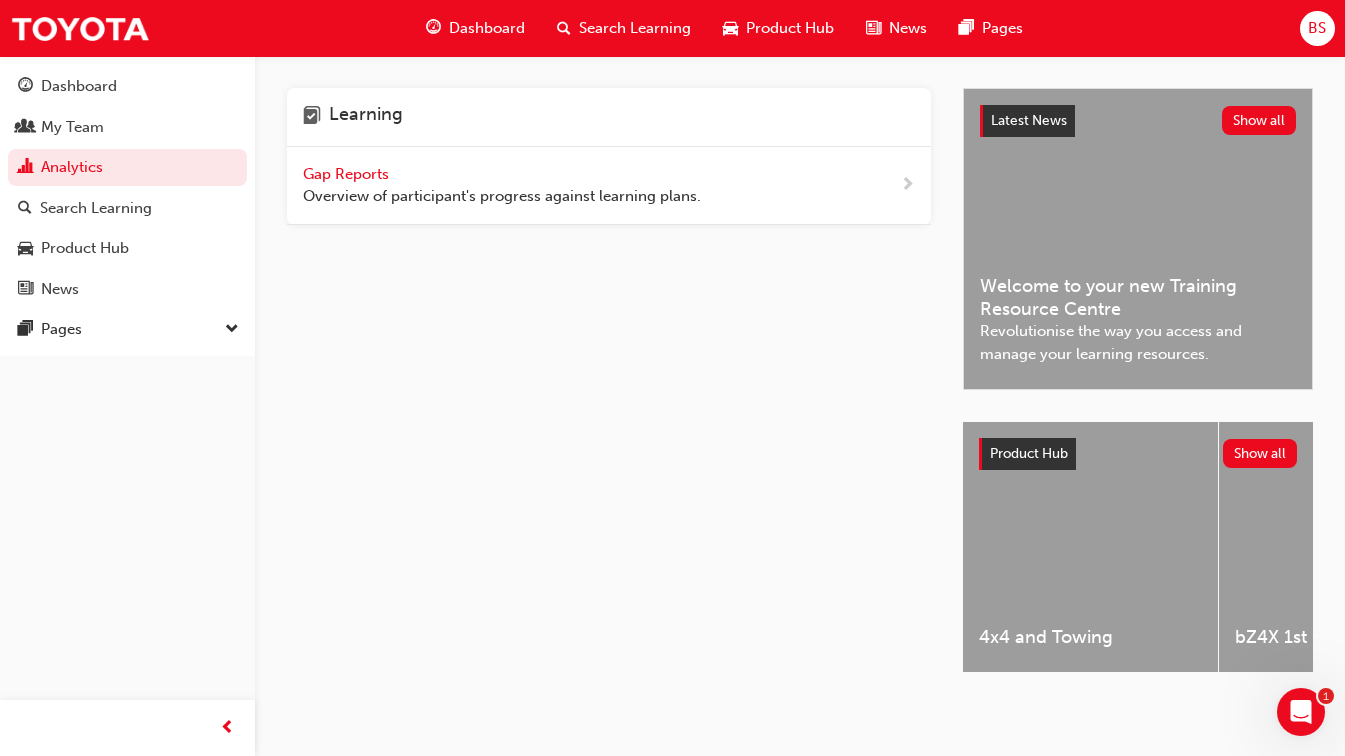 click on "Gap Reports" at bounding box center (348, 174) 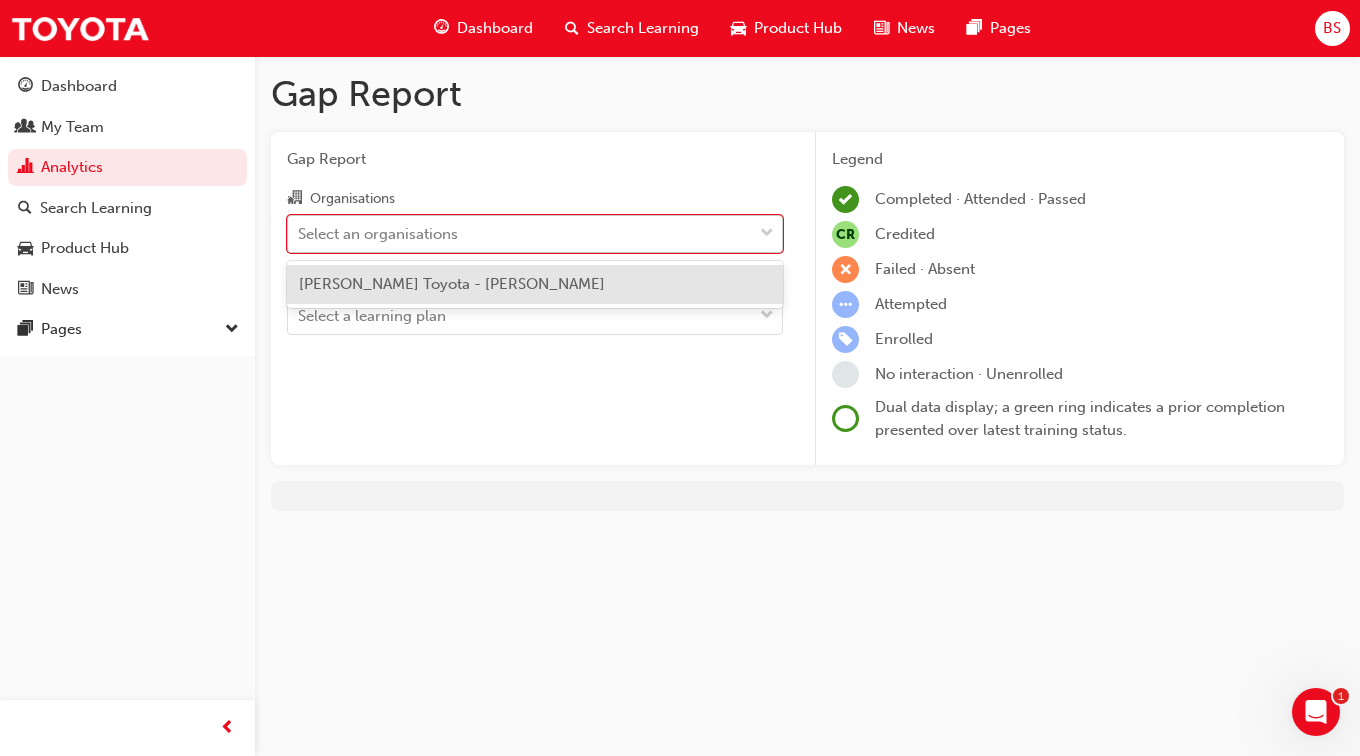 click on "Select an organisations" at bounding box center [378, 233] 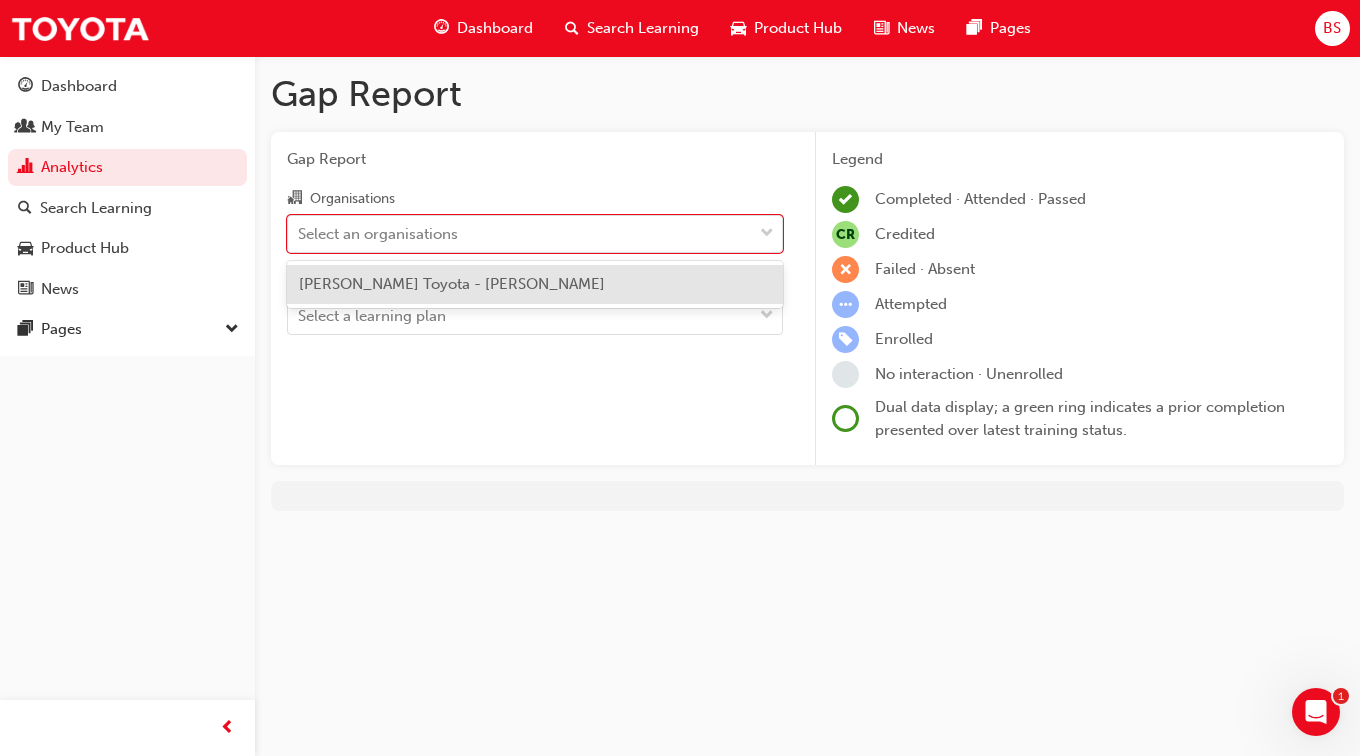 click on "Stewart Toyota - SUTHERLAND" at bounding box center (535, 284) 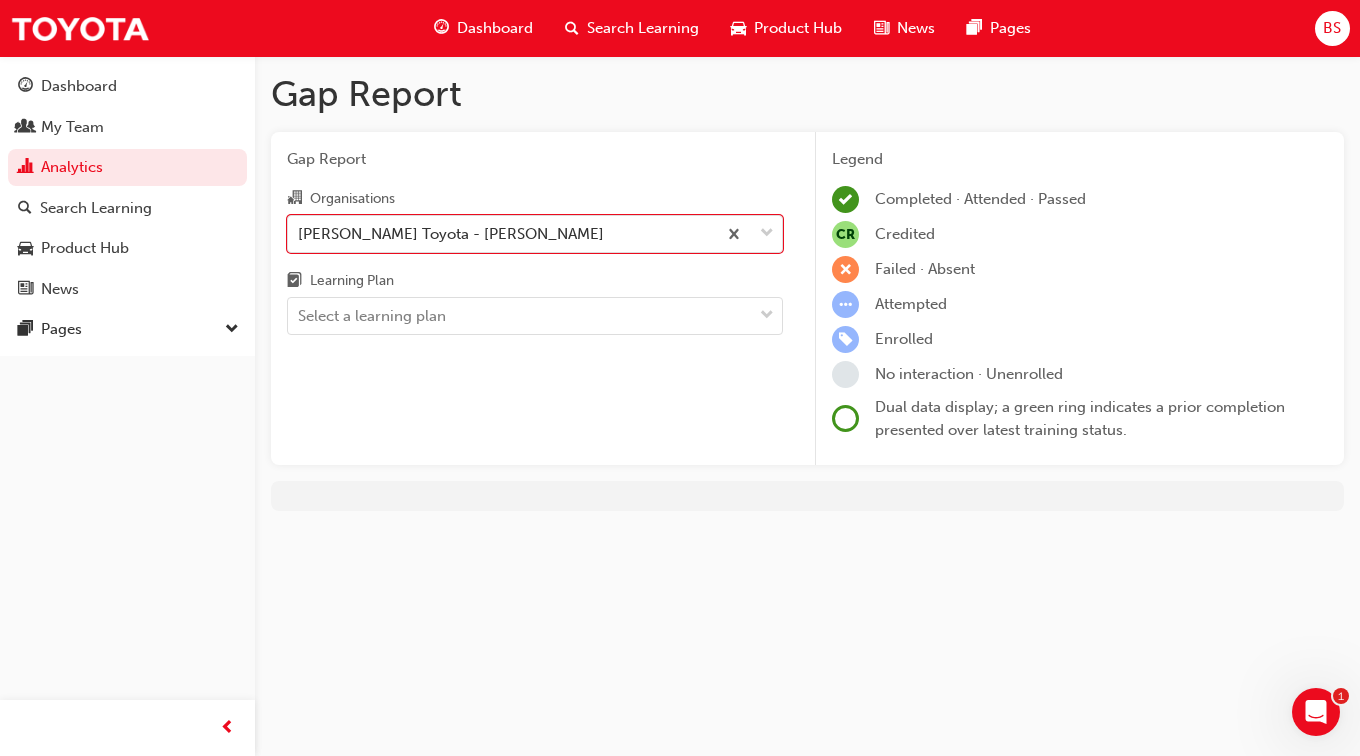 click on "Gap Report Organisations   option Stewart Toyota - SUTHERLAND, selected.     0 results available. Select is focused ,type to refine list, press Down to open the menu,  Stewart Toyota - SUTHERLAND Learning Plan Select a learning plan" at bounding box center (535, 299) 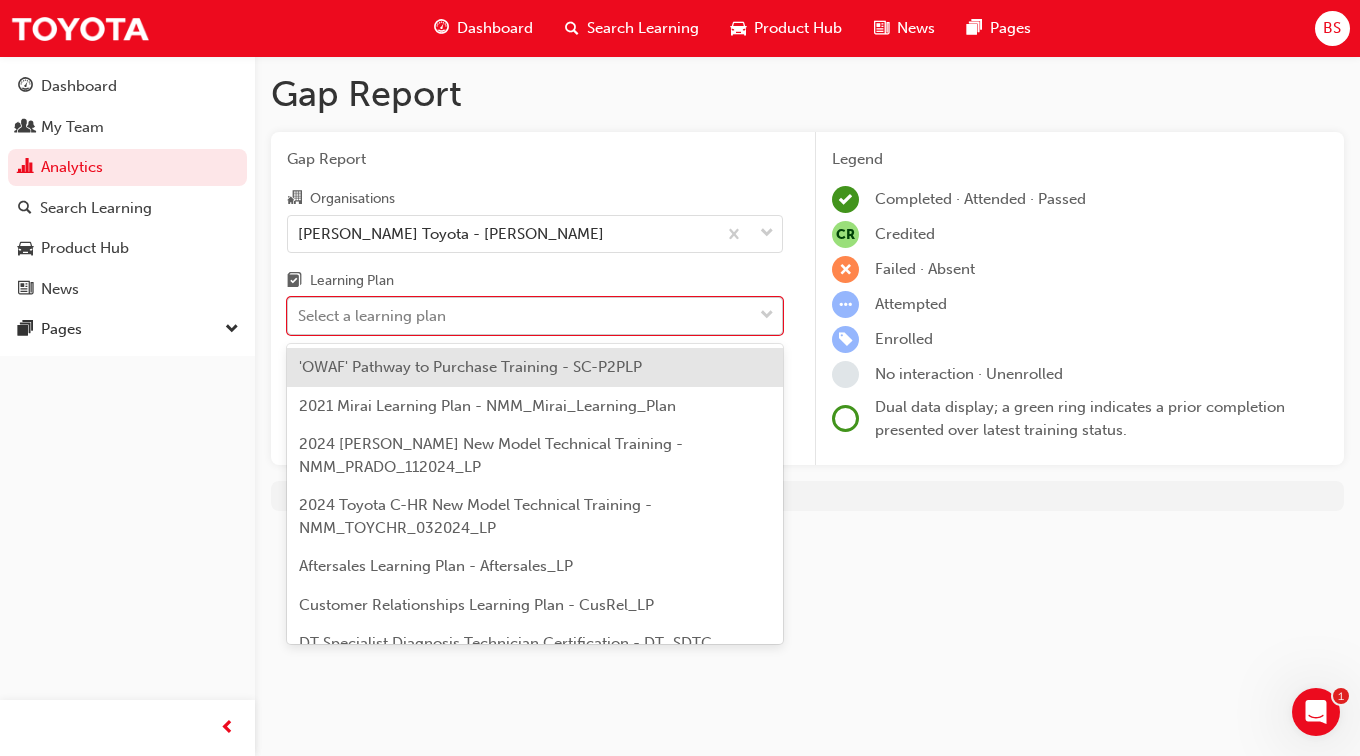click on "Select a learning plan" at bounding box center [372, 316] 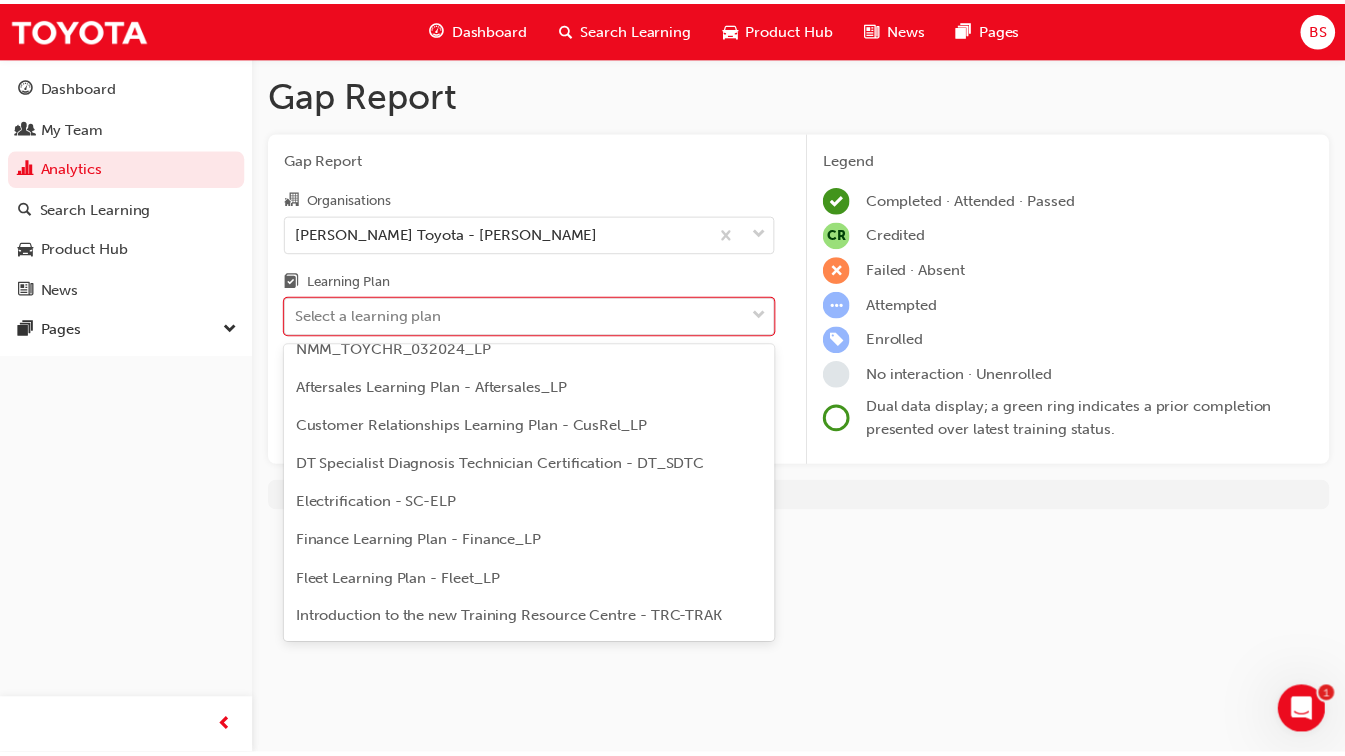 scroll, scrollTop: 200, scrollLeft: 0, axis: vertical 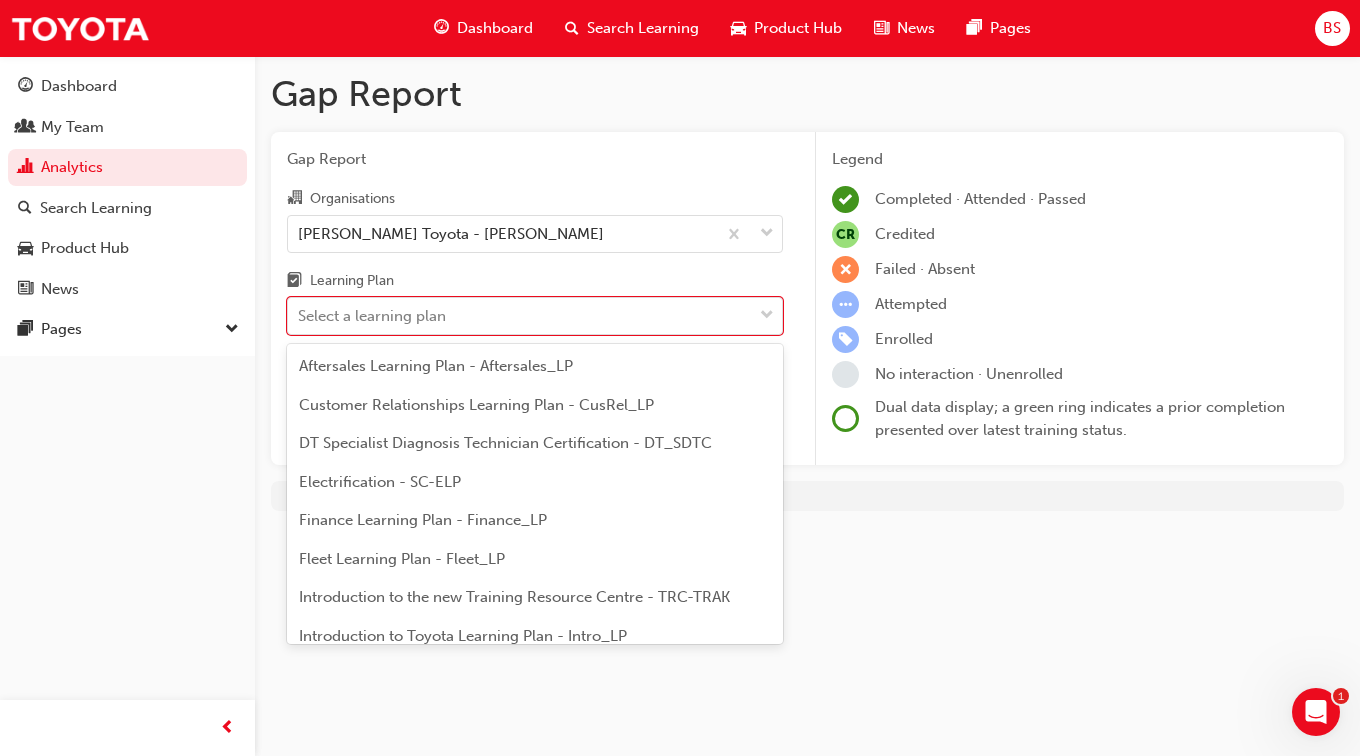 click on "Electrification - SC-ELP" at bounding box center (535, 482) 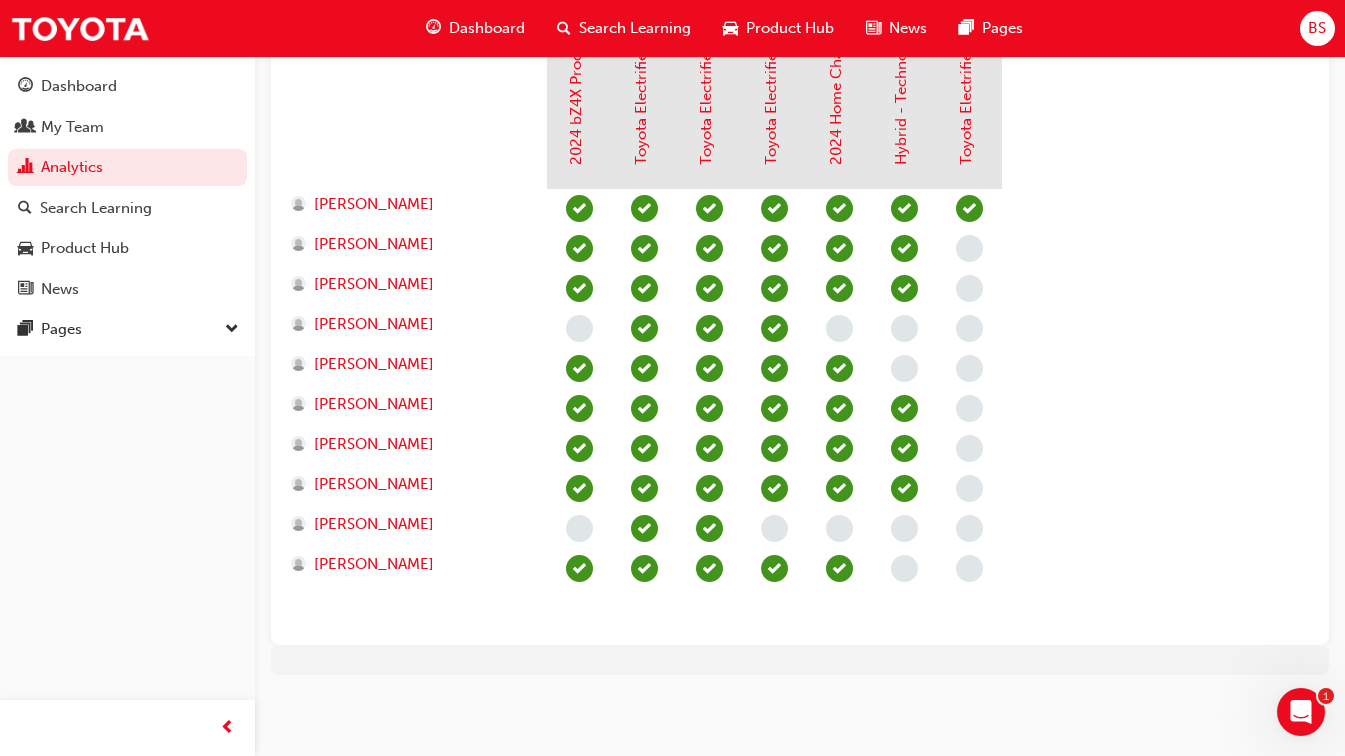 scroll, scrollTop: 0, scrollLeft: 0, axis: both 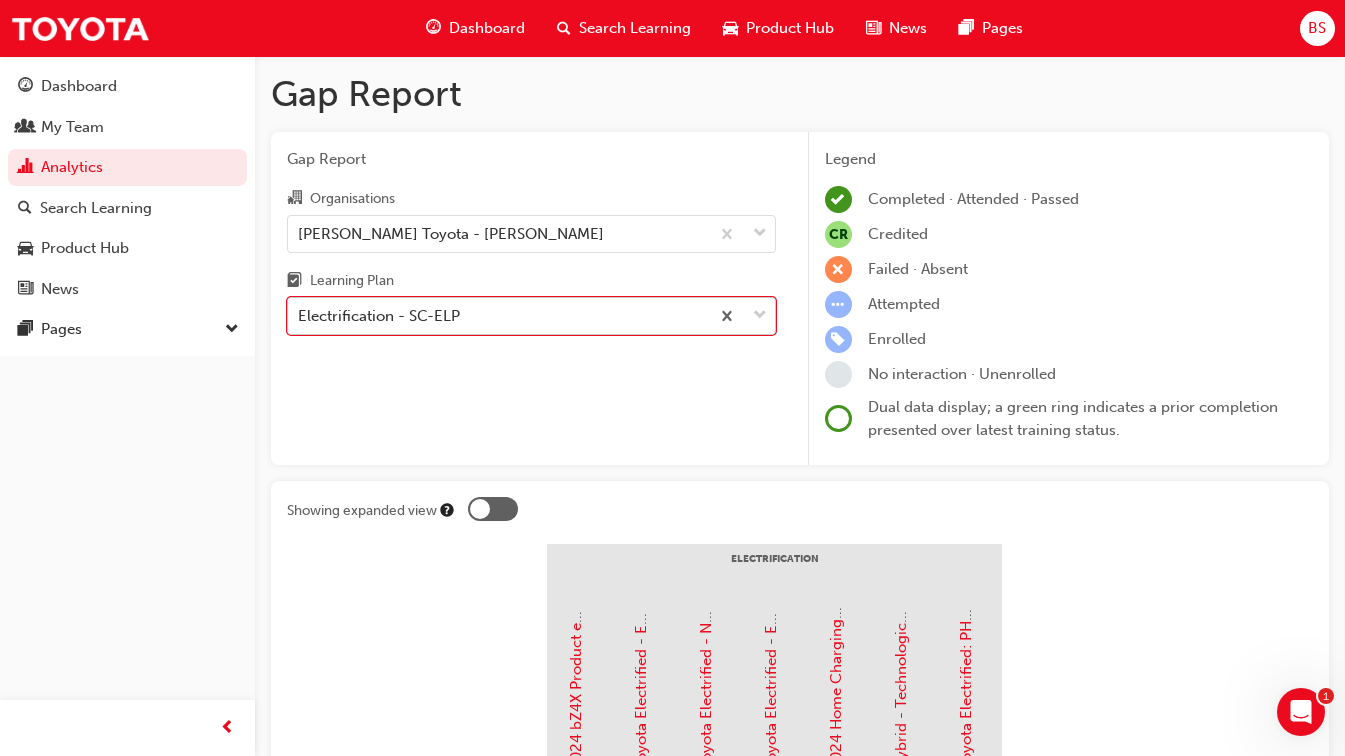 click on "Electrification - SC-ELP" at bounding box center (498, 316) 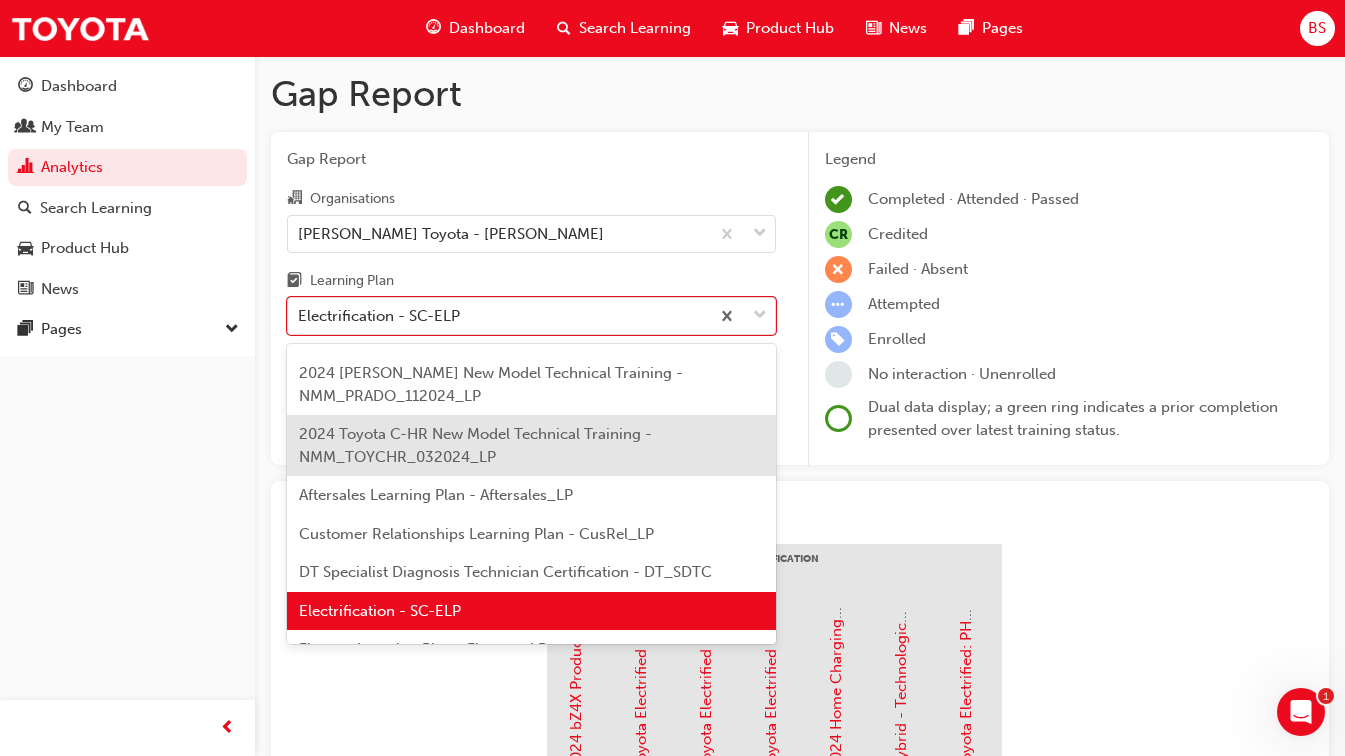 scroll, scrollTop: 0, scrollLeft: 0, axis: both 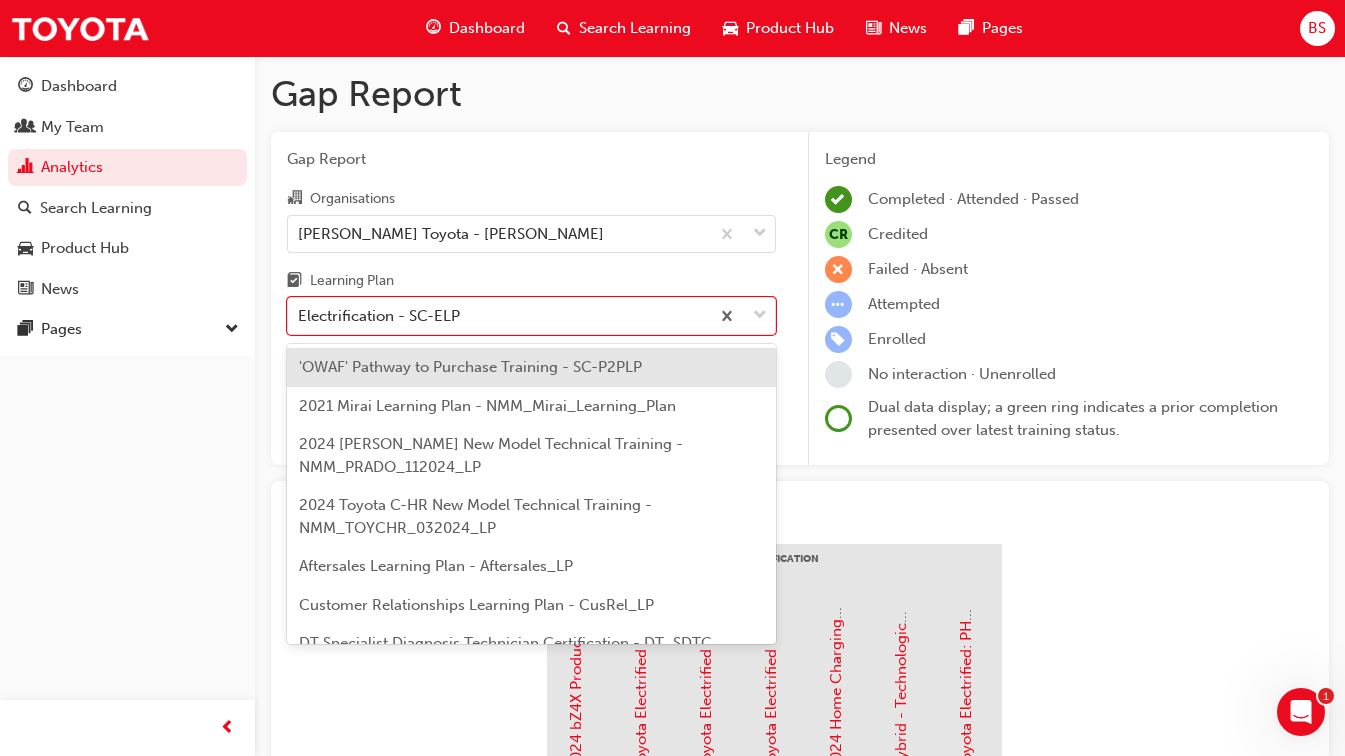 click on "'OWAF' Pathway to Purchase Training - SC-P2PLP" at bounding box center [531, 367] 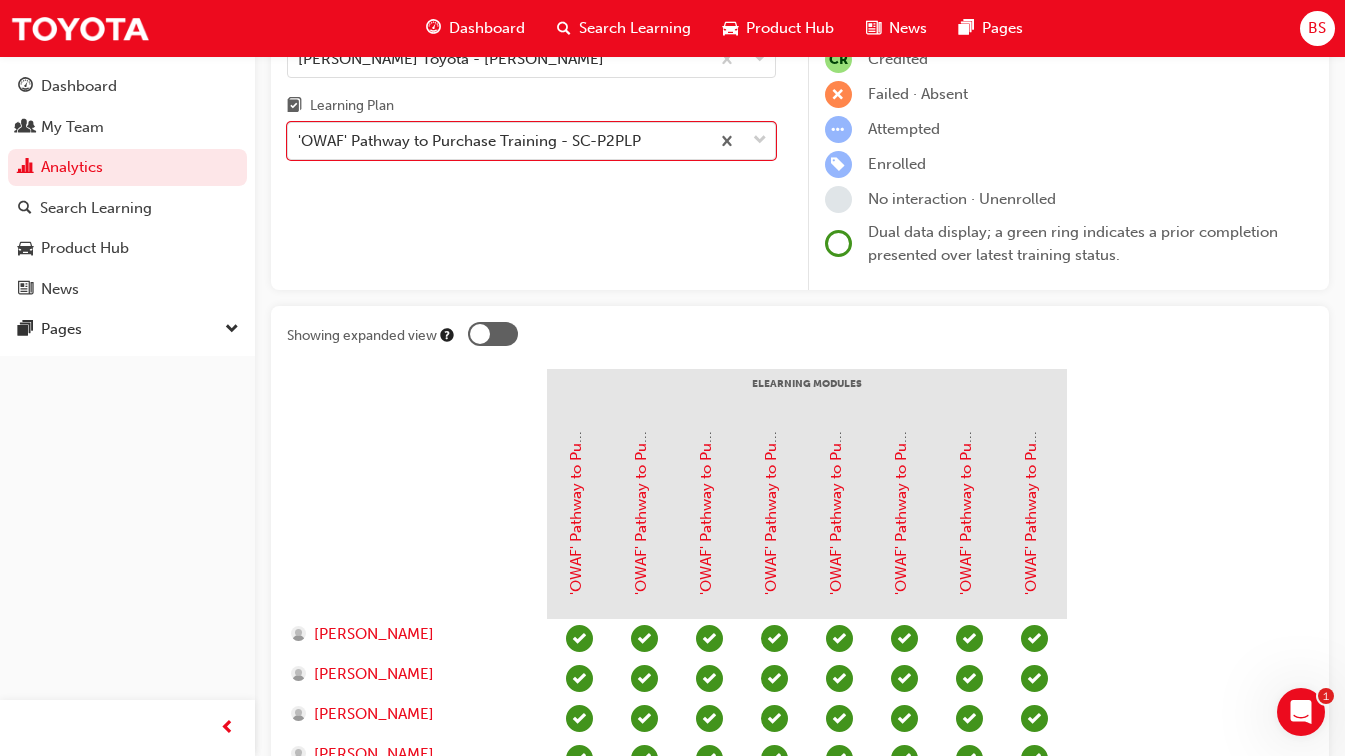 scroll, scrollTop: 0, scrollLeft: 0, axis: both 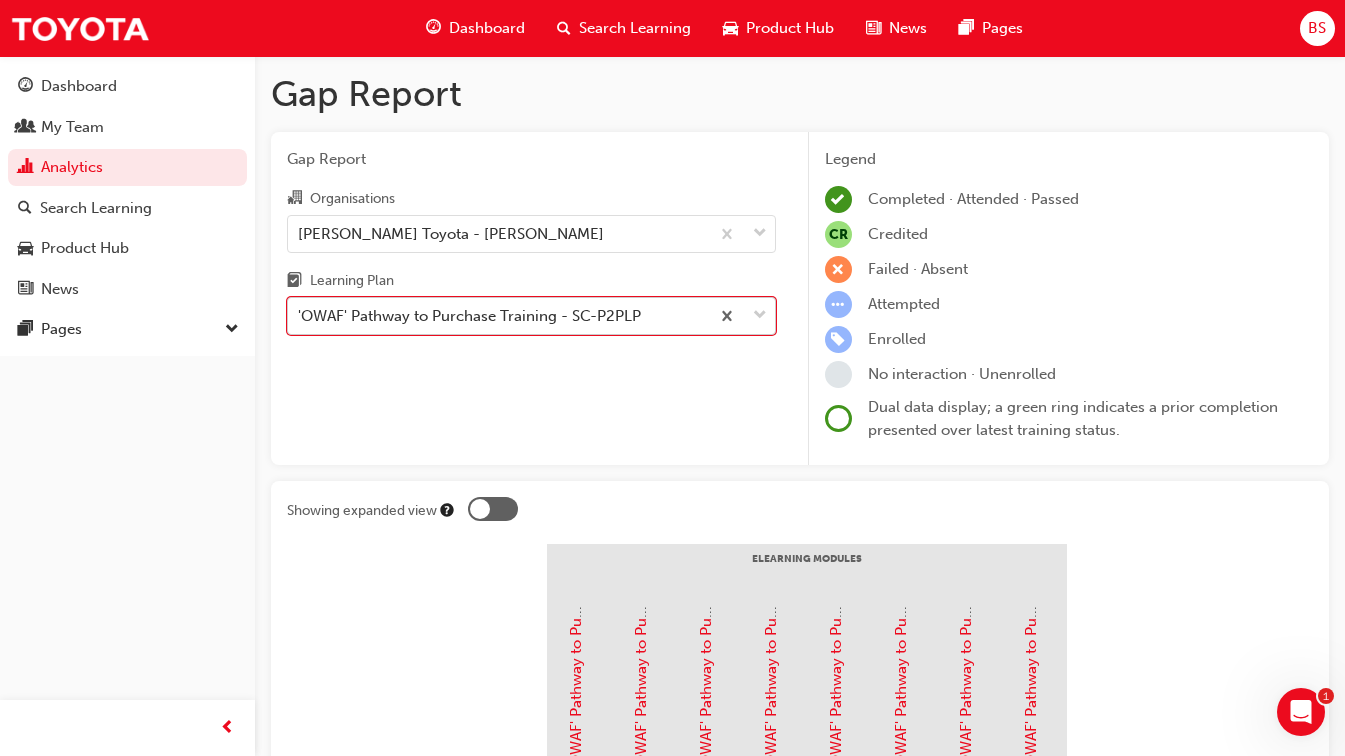click on "'OWAF' Pathway to Purchase Training - SC-P2PLP" at bounding box center [469, 316] 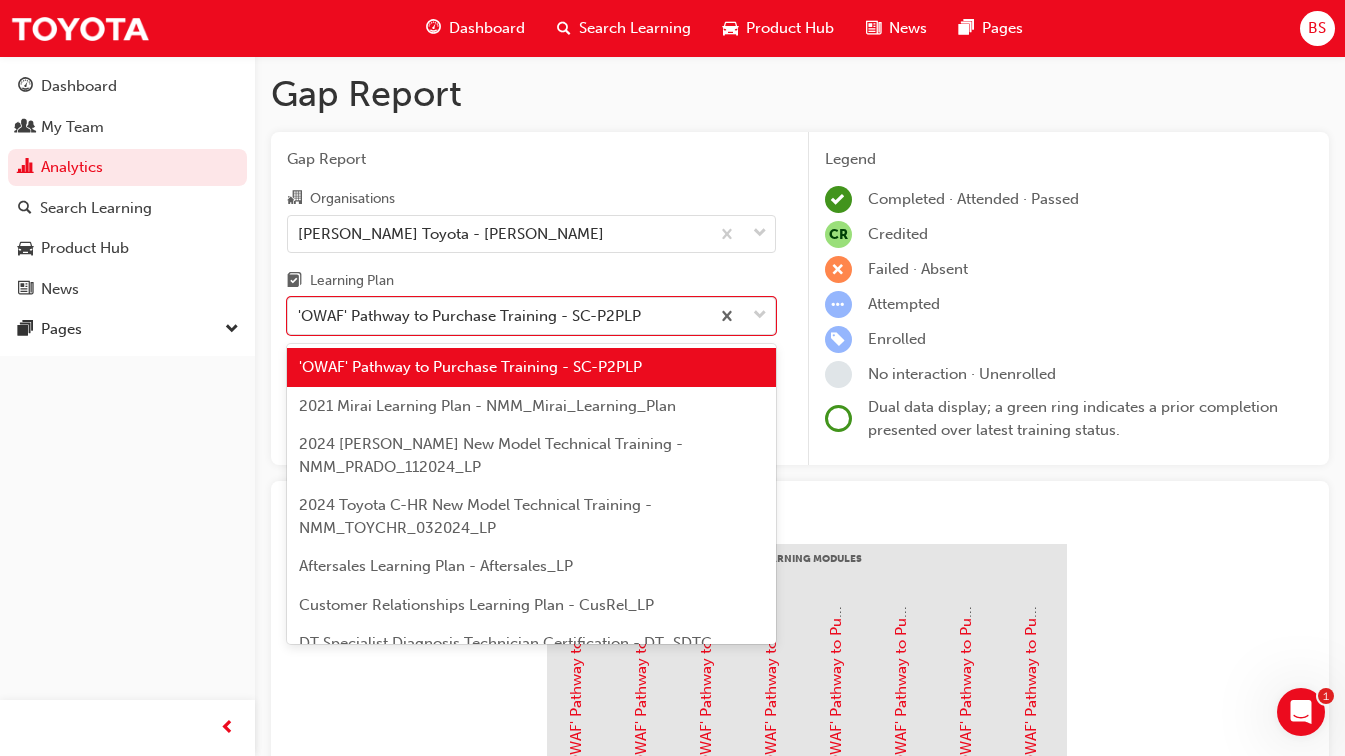 click on "2021 Mirai Learning Plan - NMM_Mirai_Learning_Plan" at bounding box center [531, 406] 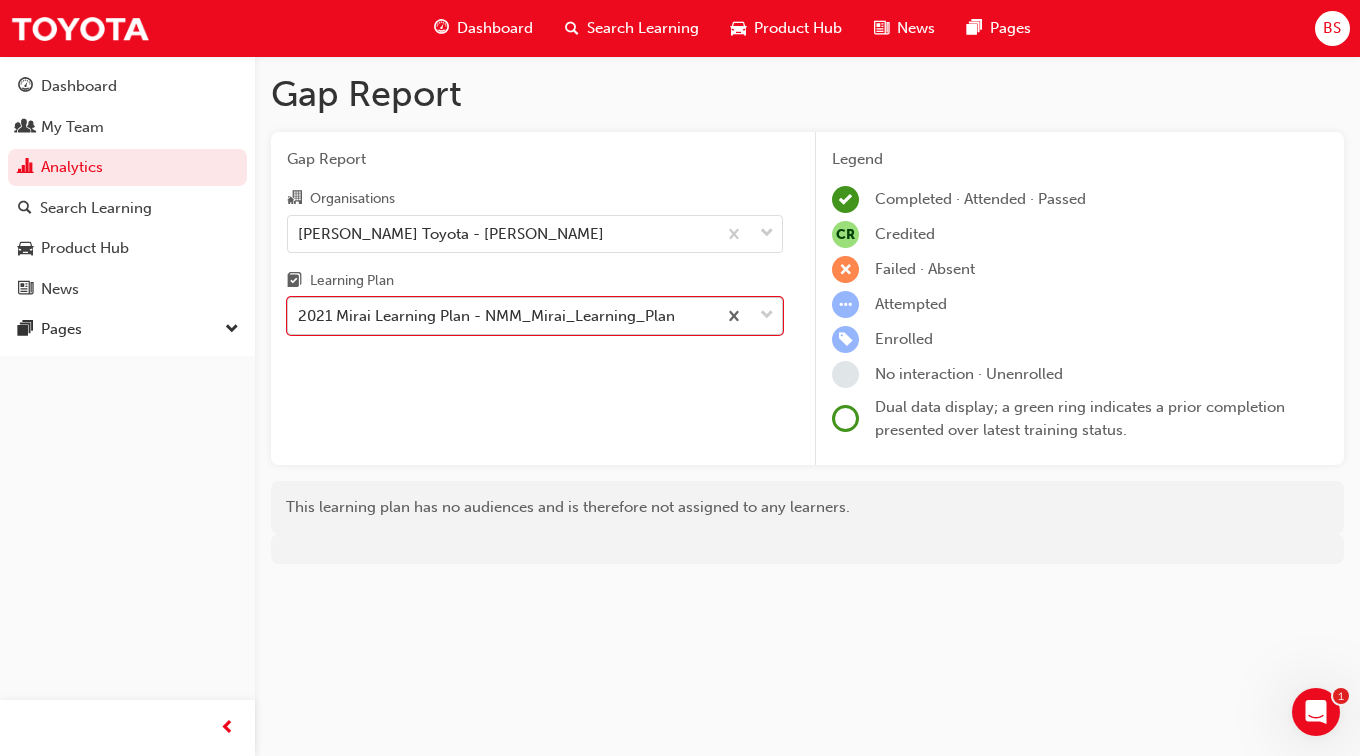 click on "2021 Mirai Learning Plan - NMM_Mirai_Learning_Plan" at bounding box center [486, 316] 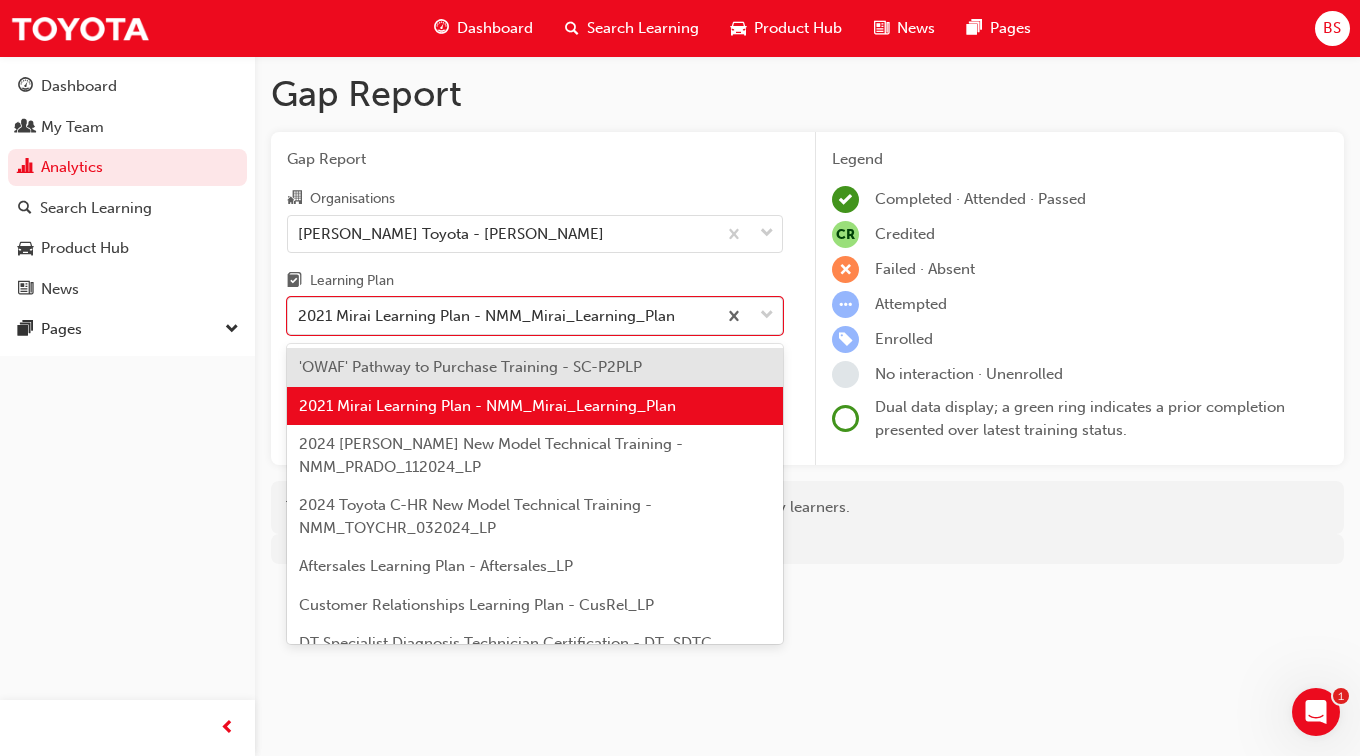 click on "2024 Prado New Model Technical Training - NMM_PRADO_112024_LP" at bounding box center (491, 455) 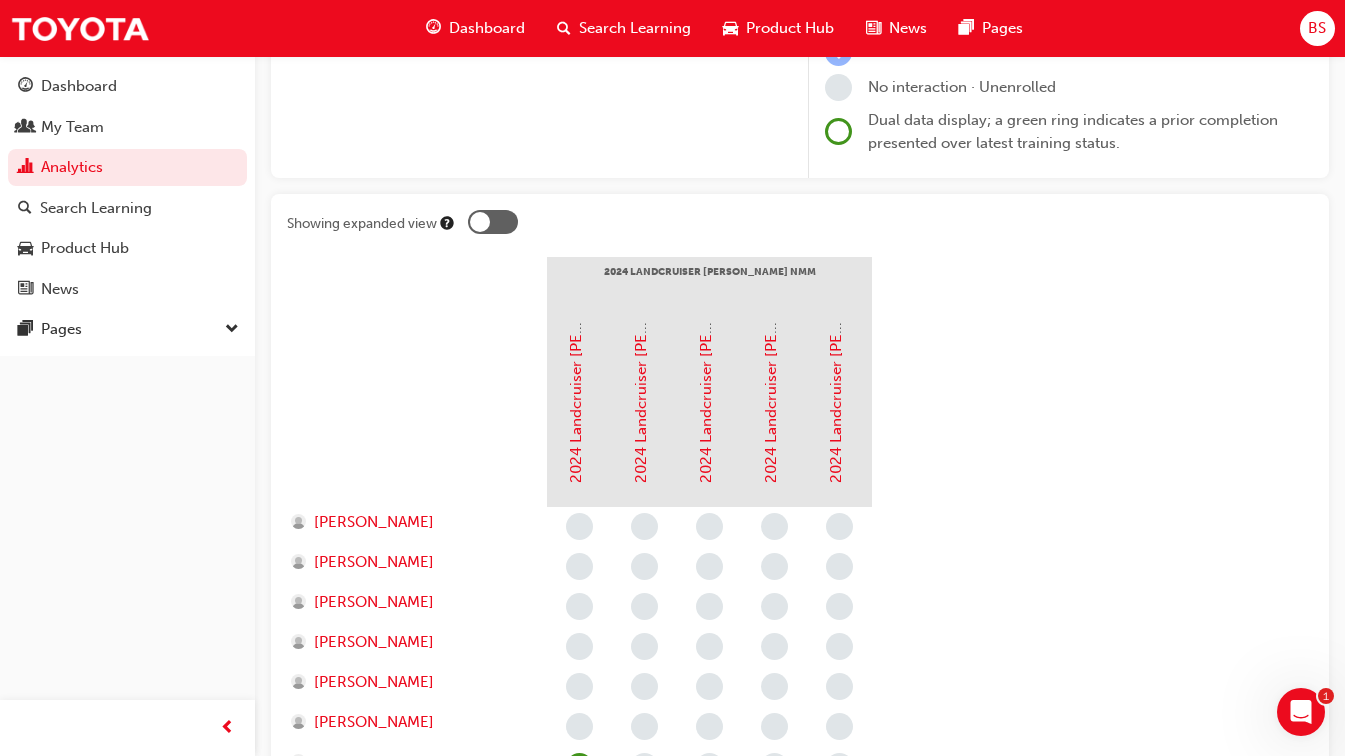 scroll, scrollTop: 0, scrollLeft: 0, axis: both 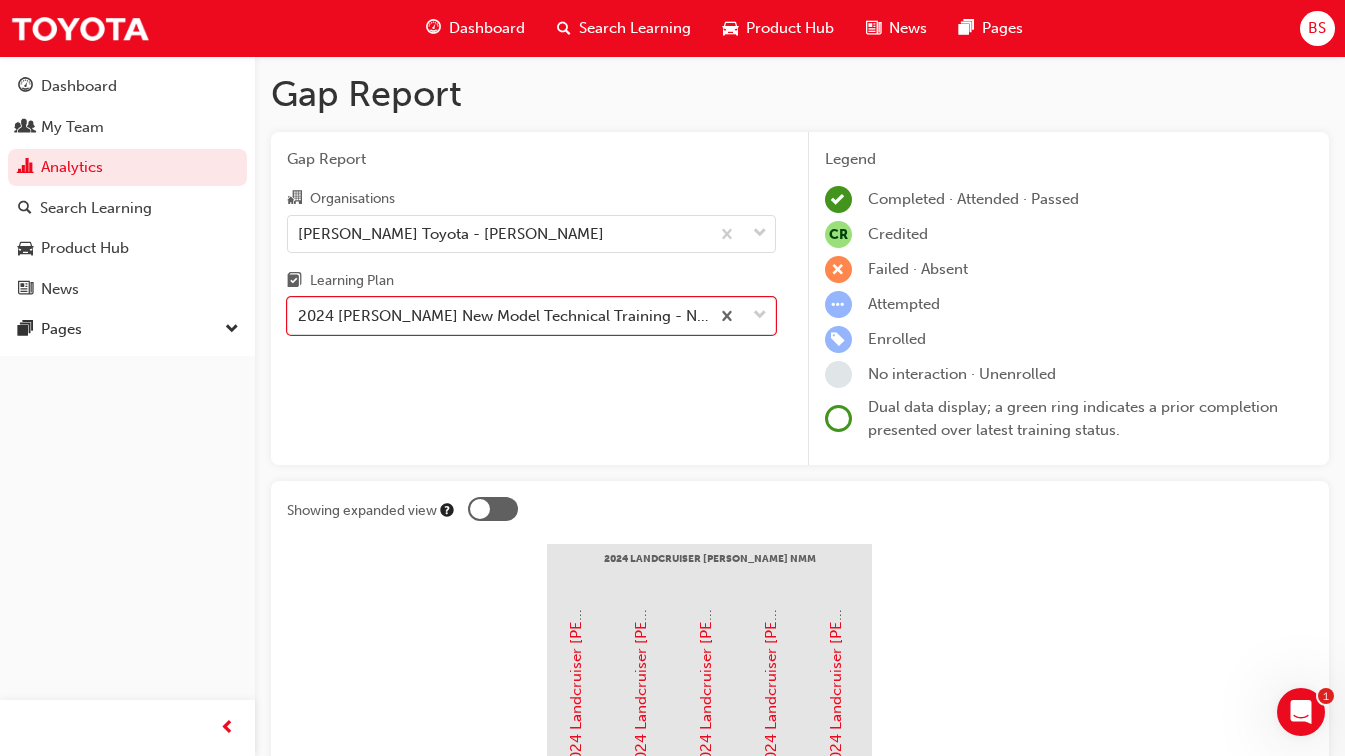click on "Learning Plan" at bounding box center (531, 283) 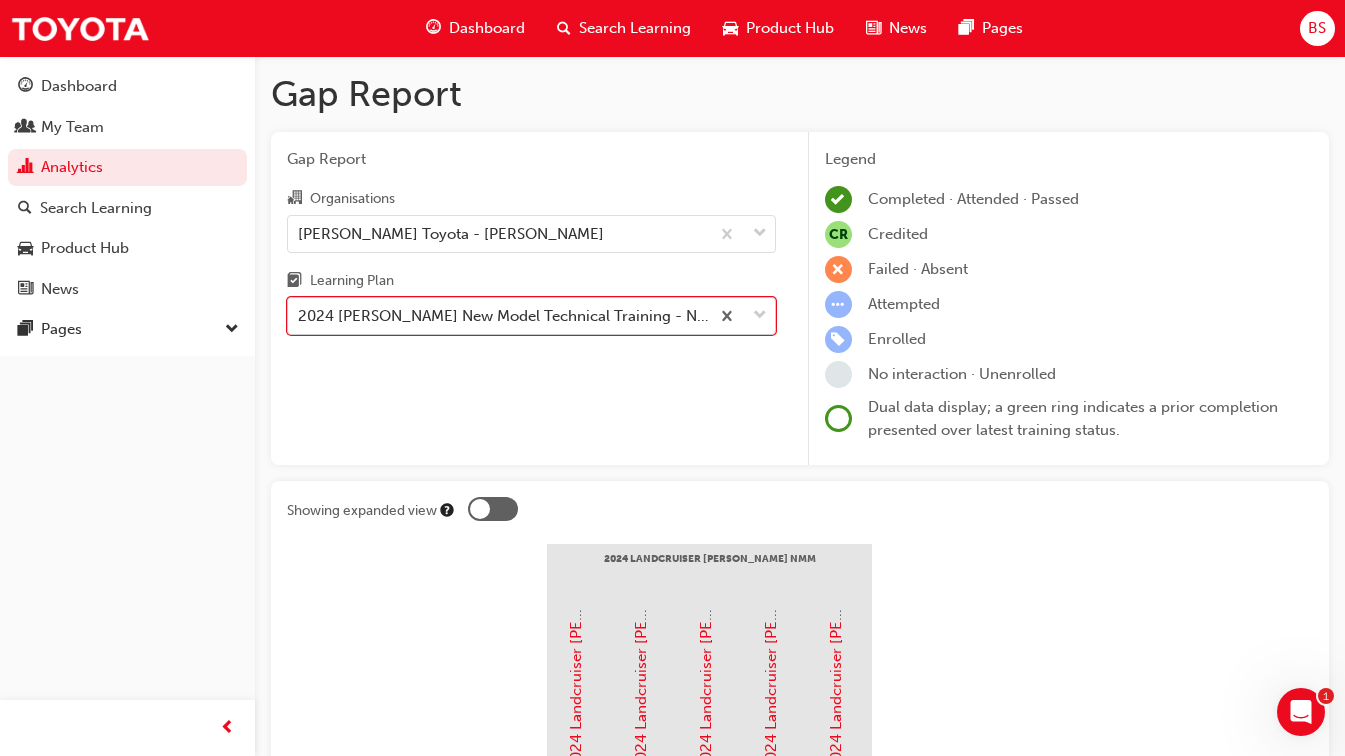 click on "2024 Prado New Model Technical Training - NMM_PRADO_112024_LP" at bounding box center [504, 316] 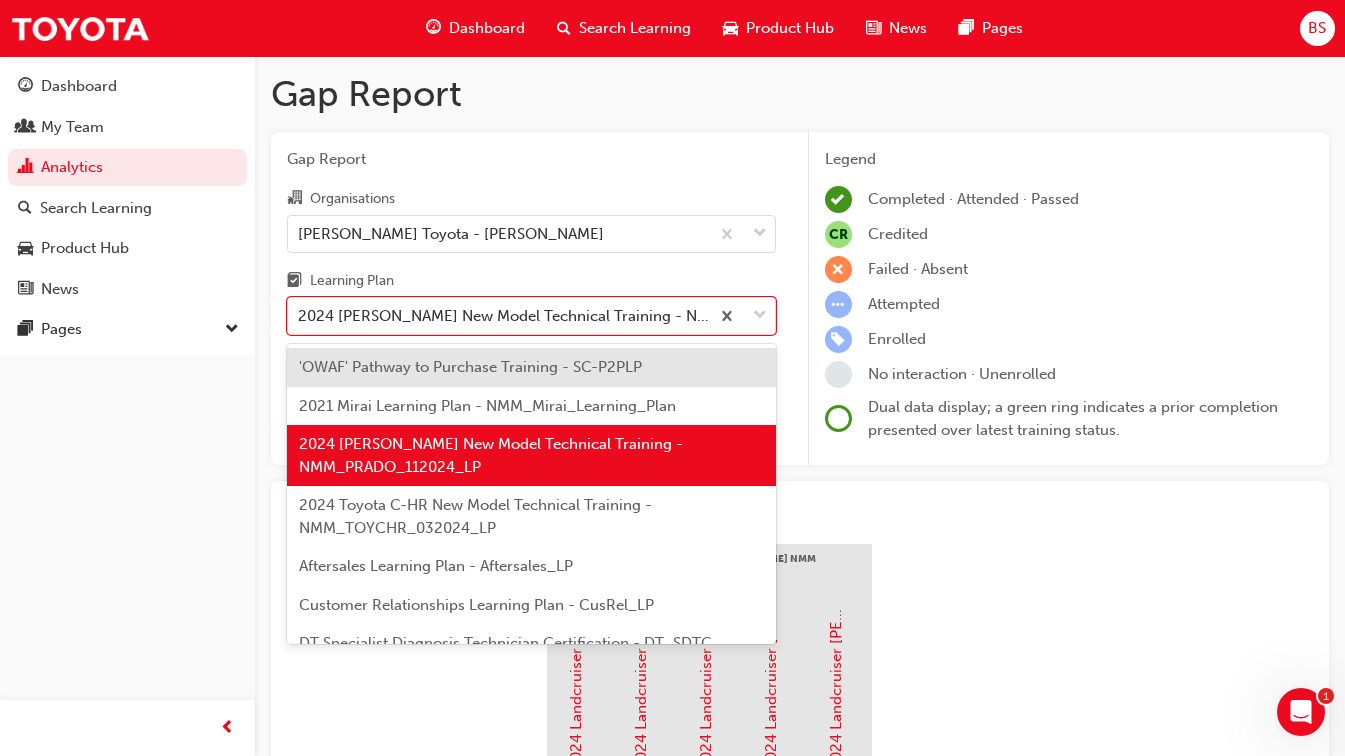 click on "2024 Prado New Model Technical Training - NMM_PRADO_112024_LP" at bounding box center (491, 455) 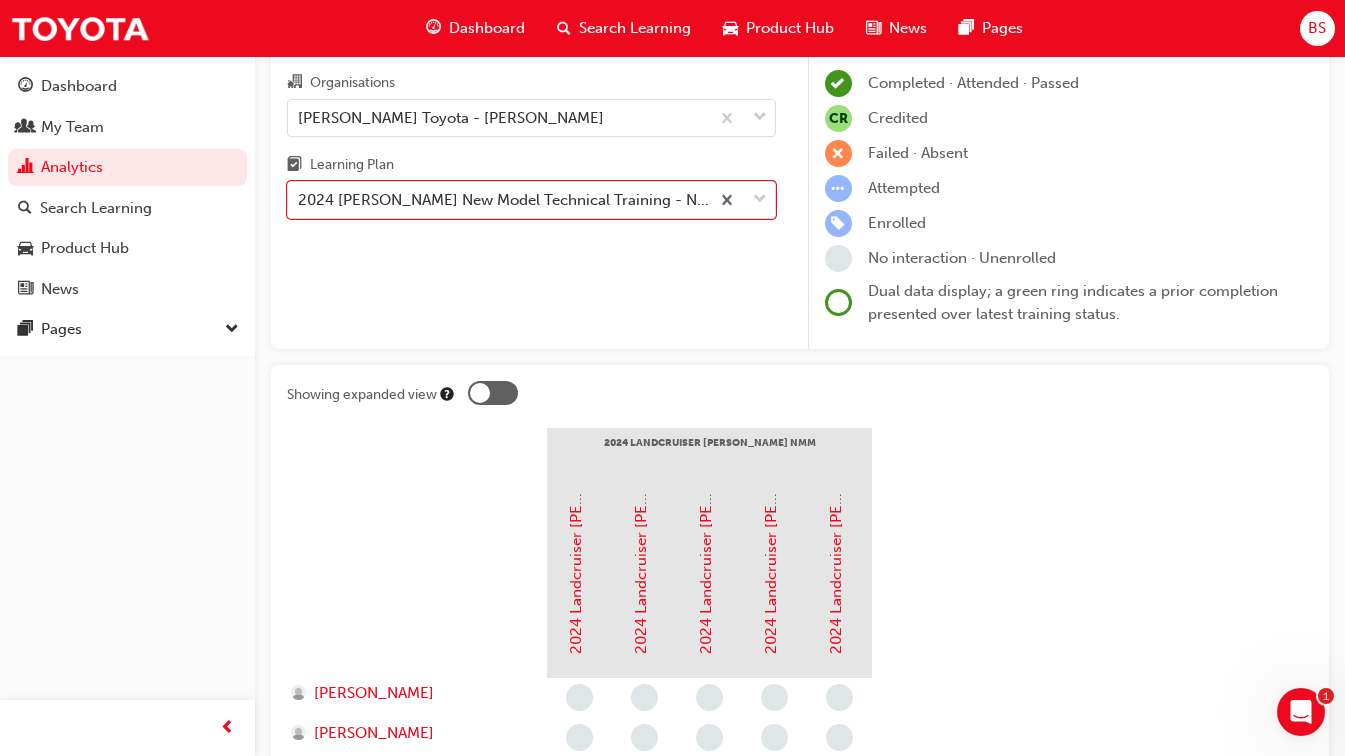 scroll, scrollTop: 0, scrollLeft: 0, axis: both 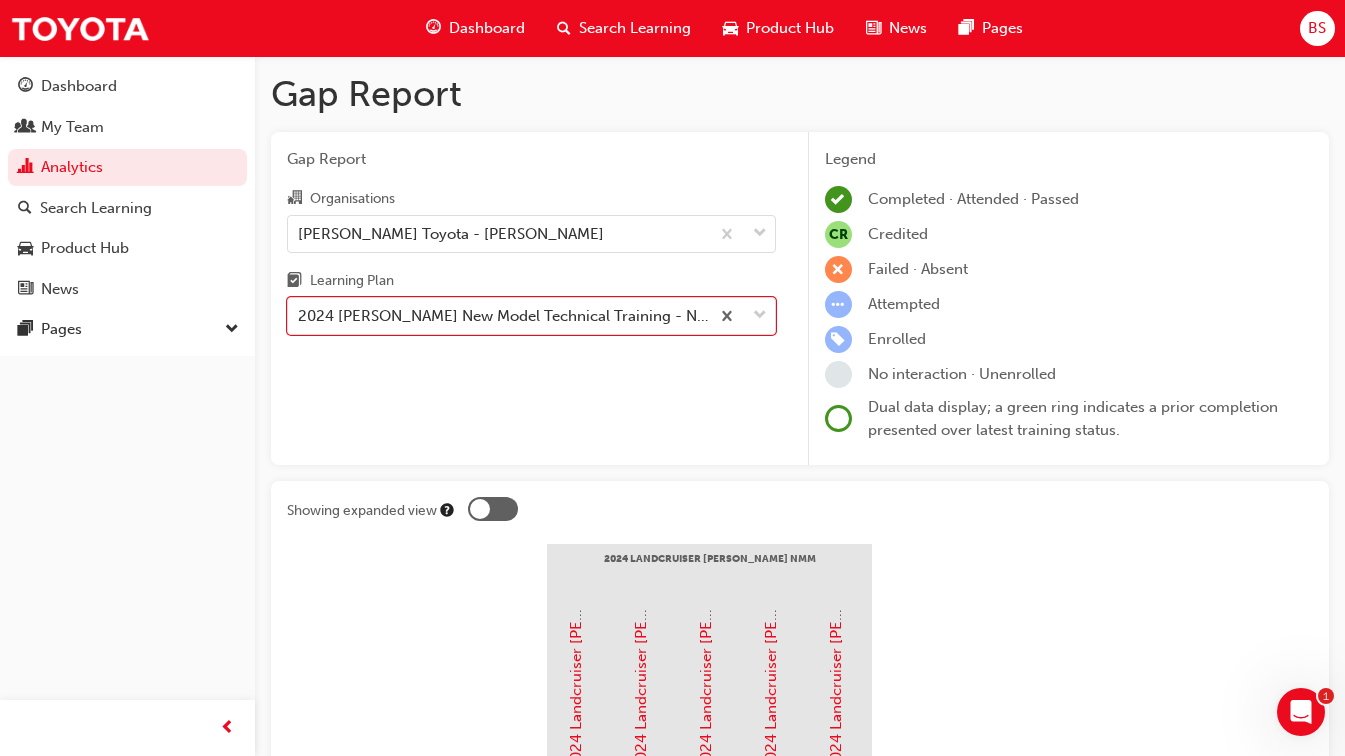 click at bounding box center (480, 509) 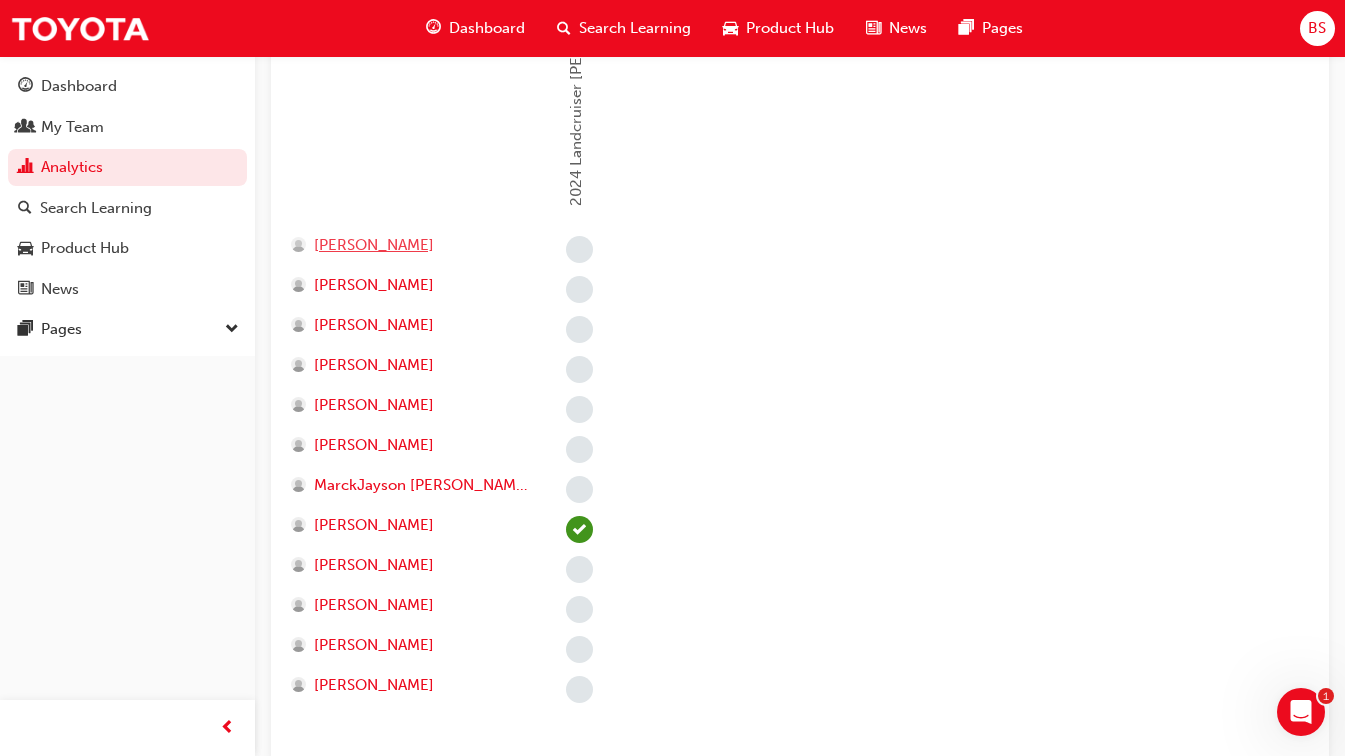 scroll, scrollTop: 335, scrollLeft: 0, axis: vertical 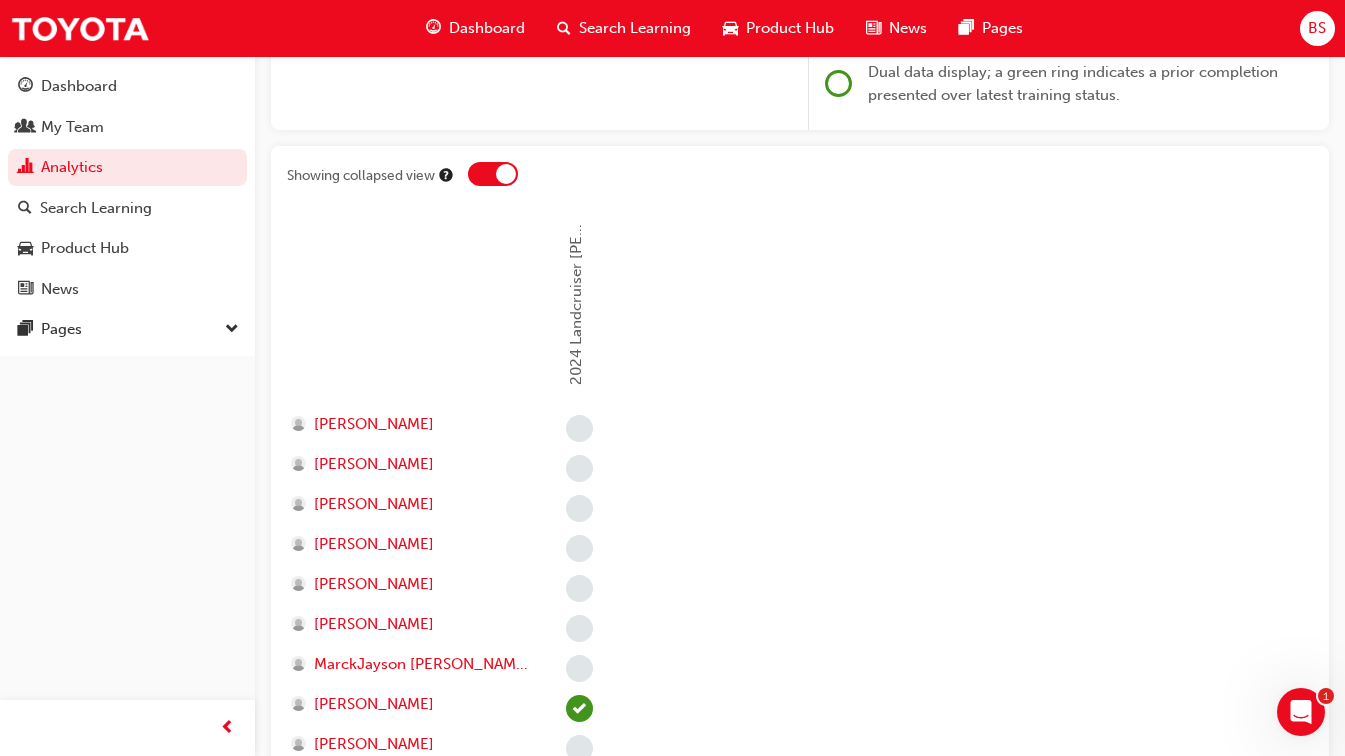 click at bounding box center [493, 174] 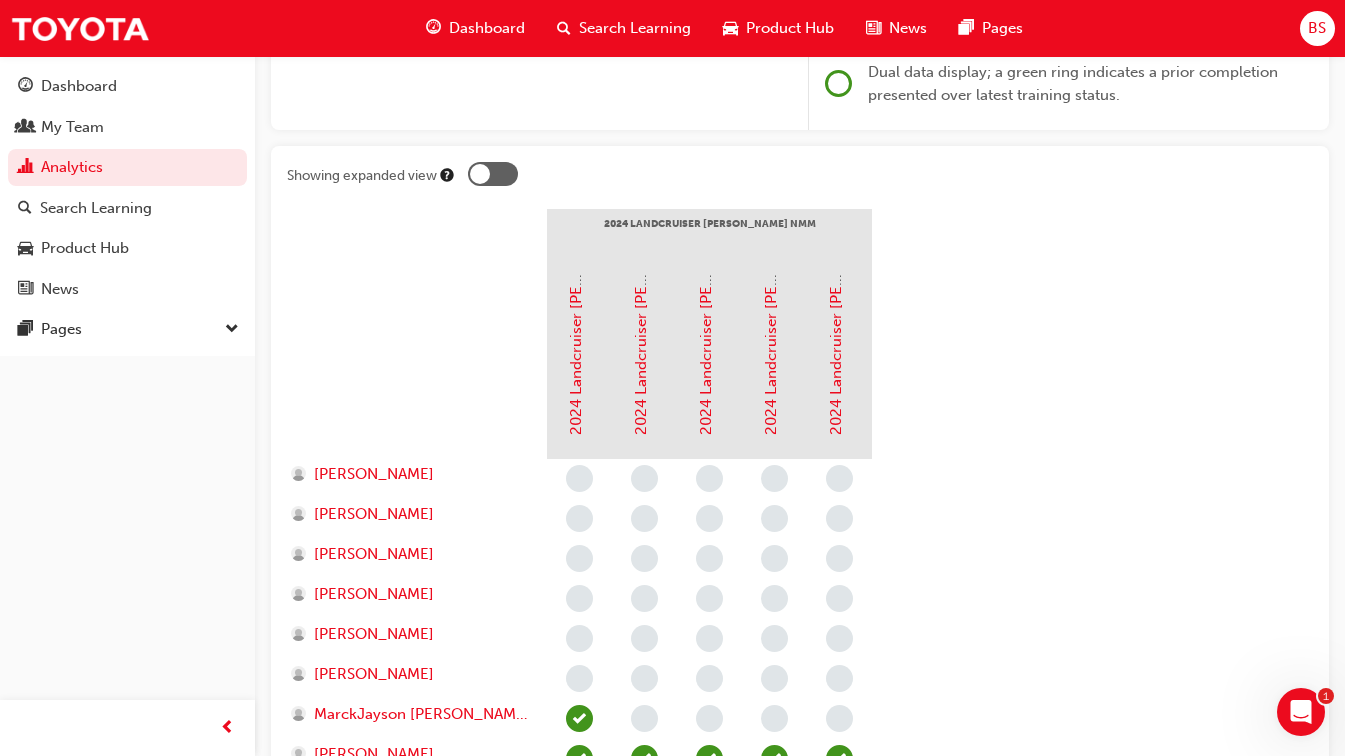 scroll, scrollTop: 0, scrollLeft: 0, axis: both 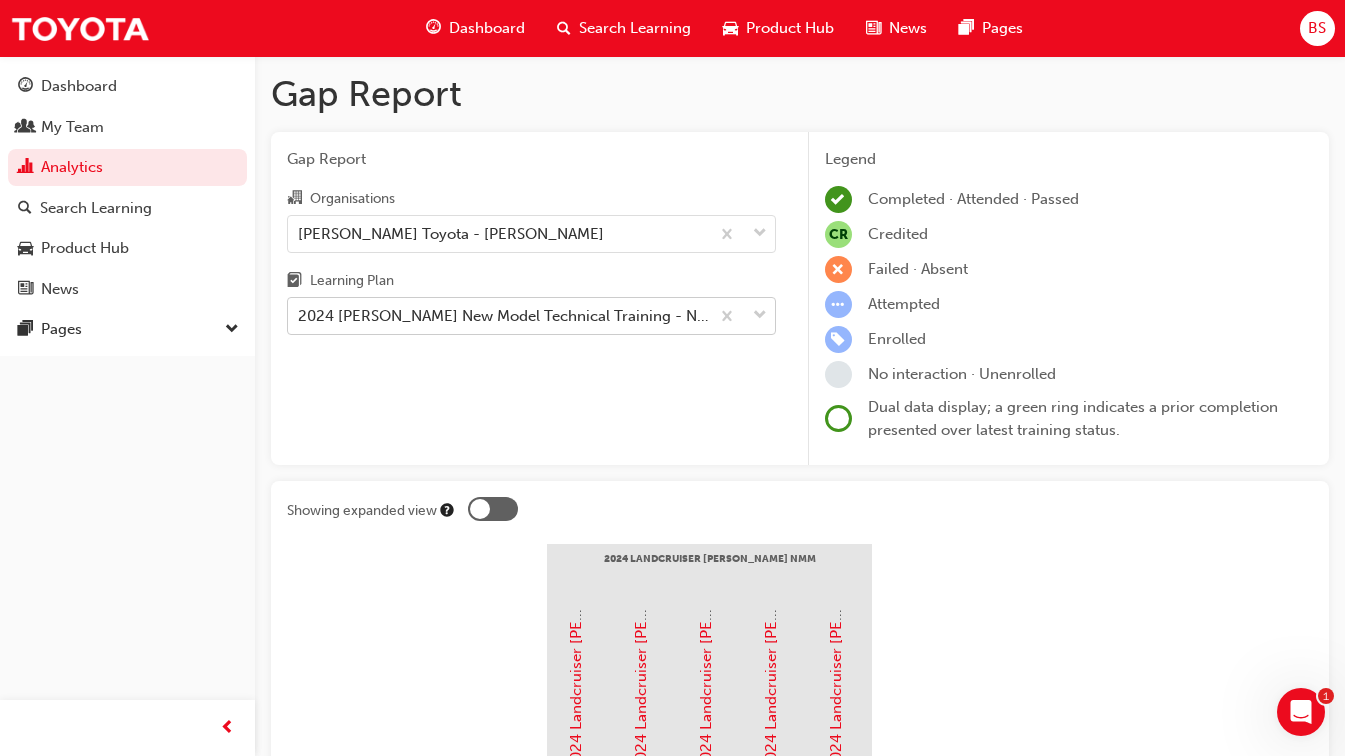 click on "2024 Prado New Model Technical Training - NMM_PRADO_112024_LP" at bounding box center [504, 316] 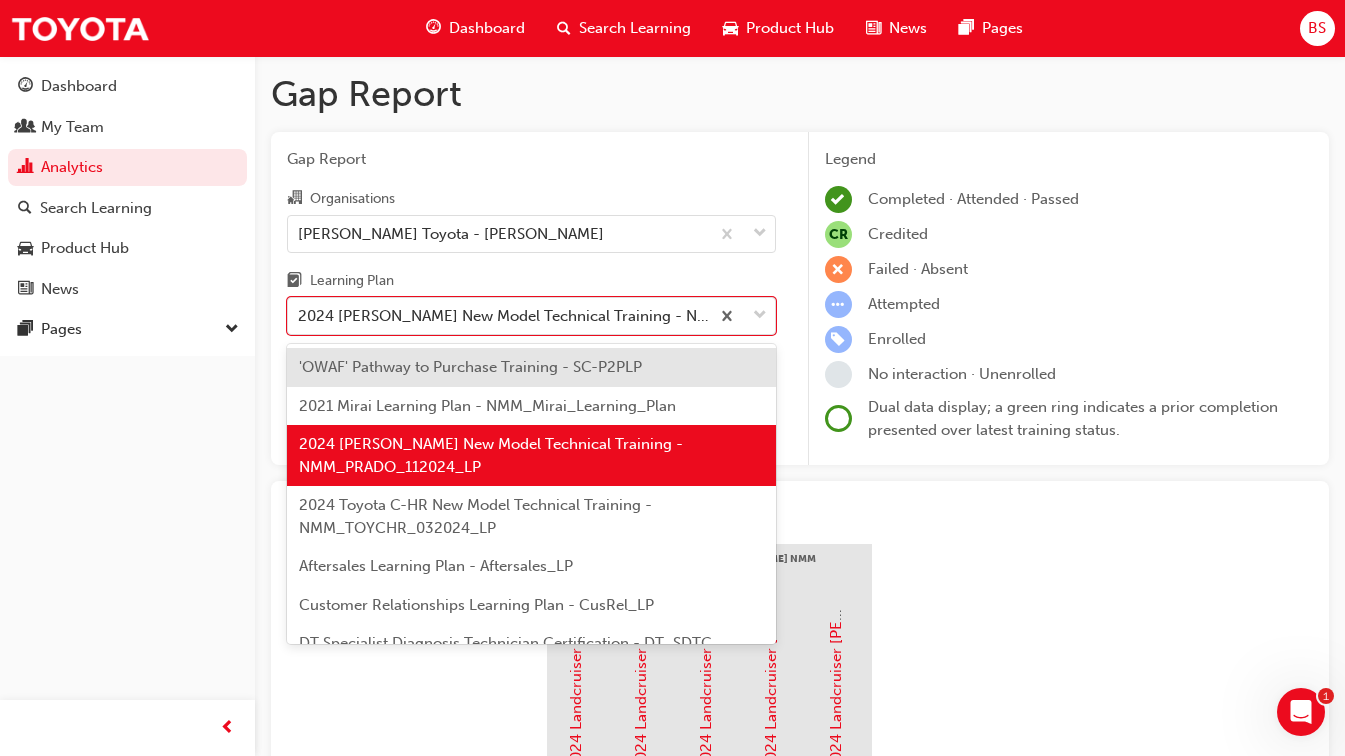 click on "Aftersales Learning Plan - Aftersales_LP" at bounding box center [436, 566] 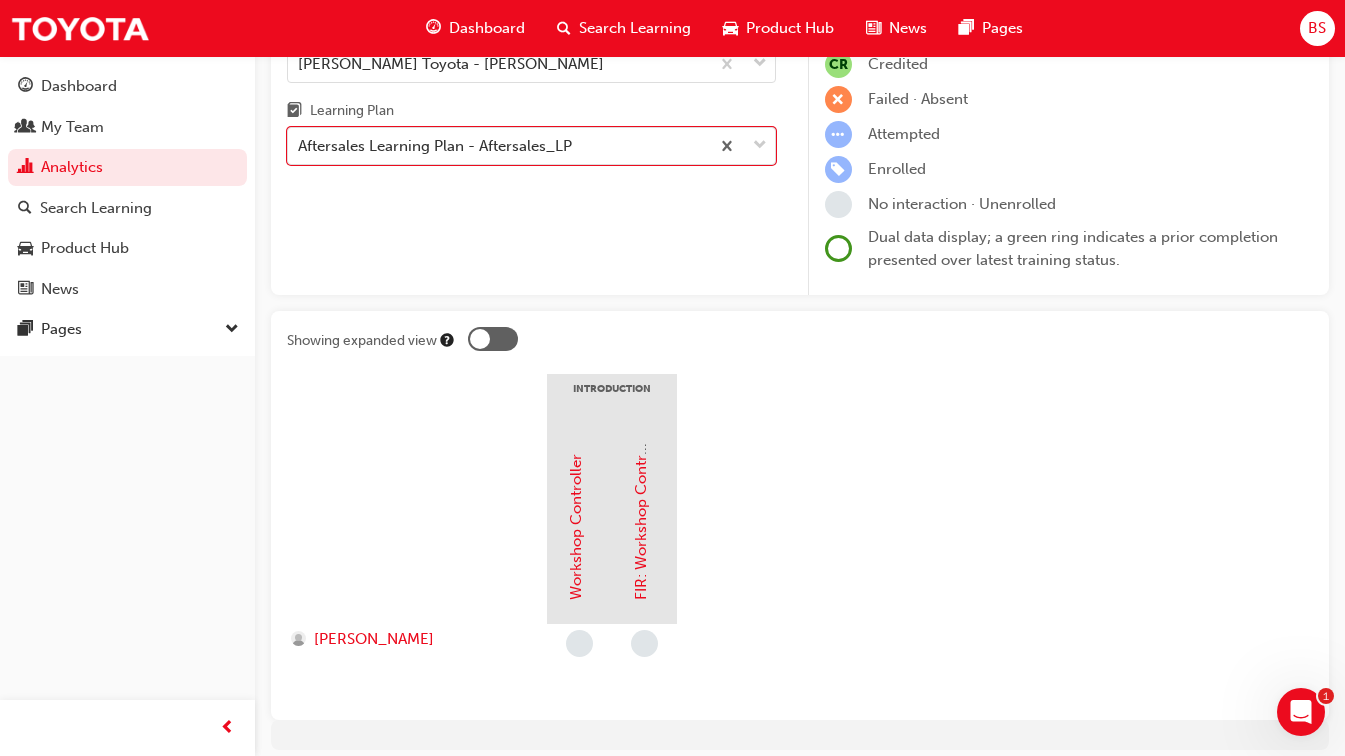 scroll, scrollTop: 145, scrollLeft: 0, axis: vertical 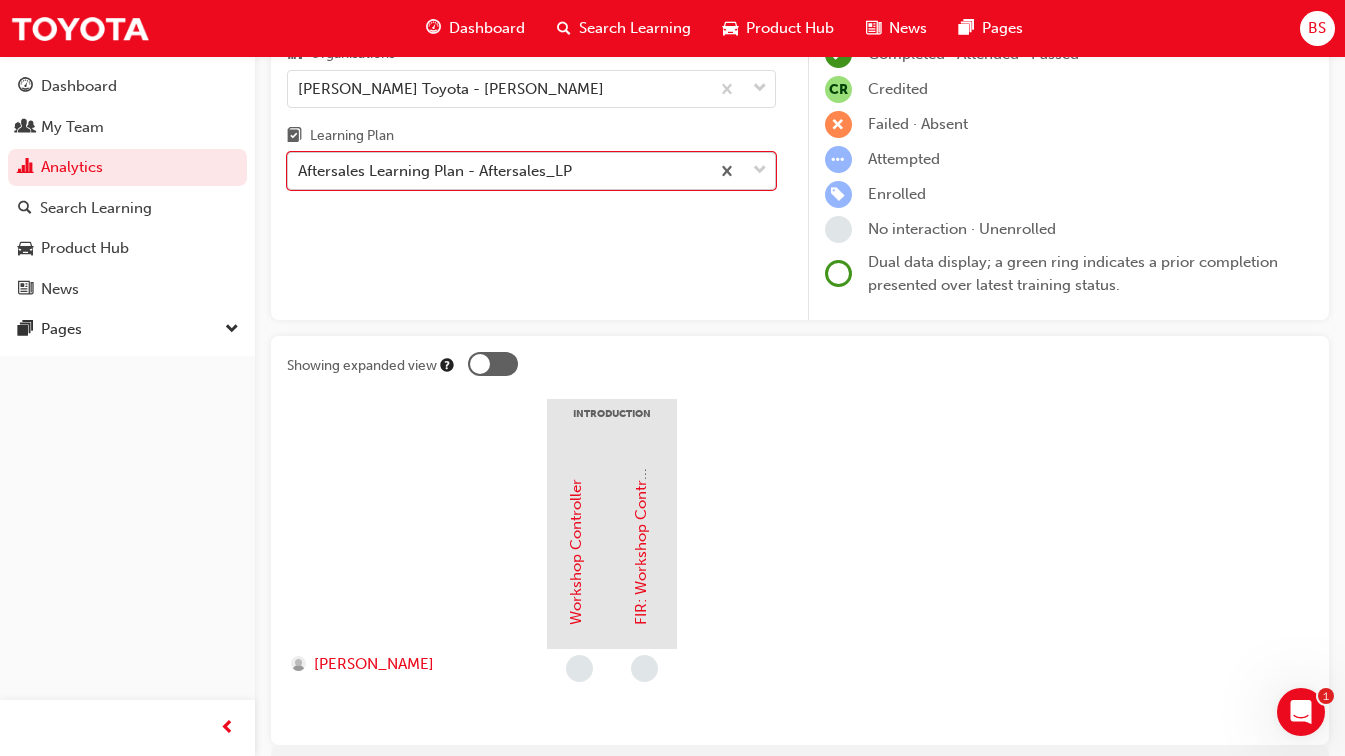 click on "Aftersales Learning Plan - Aftersales_LP" at bounding box center (435, 171) 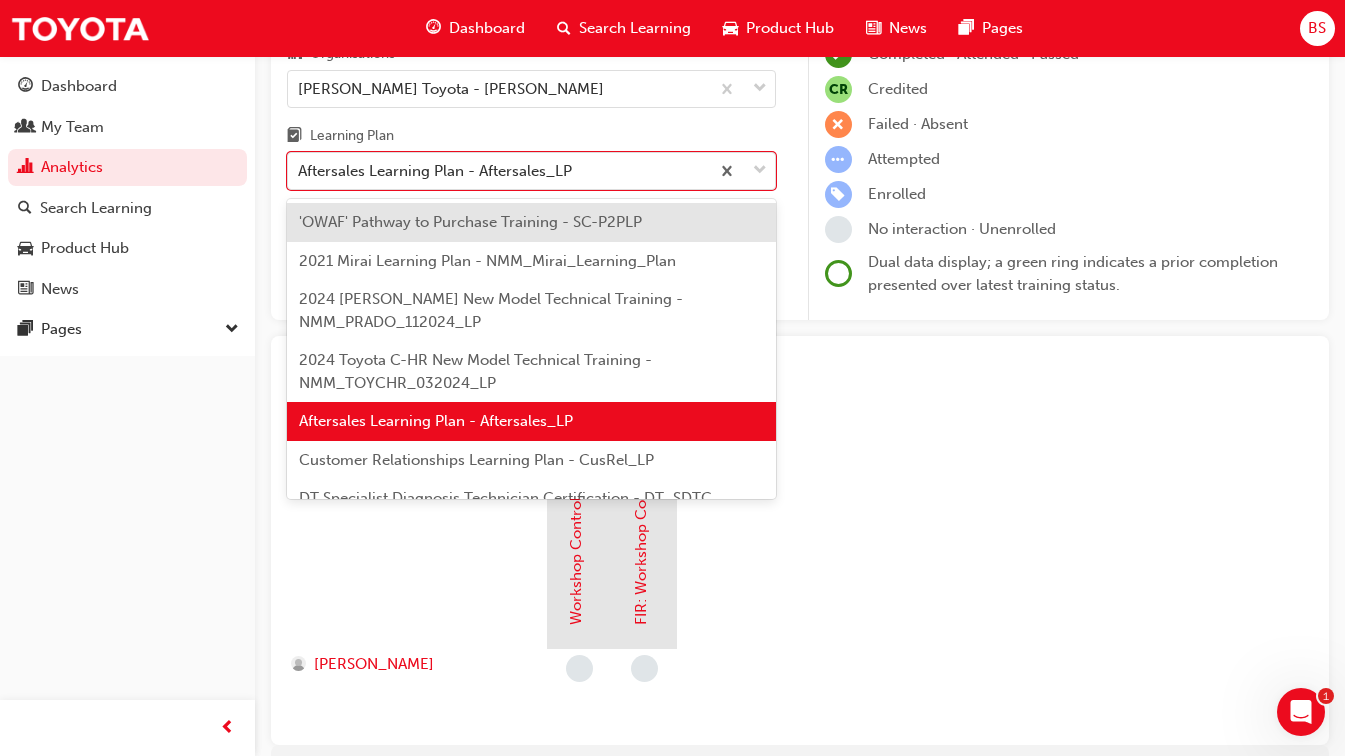 click on "Customer Relationships Learning Plan - CusRel_LP" at bounding box center [476, 460] 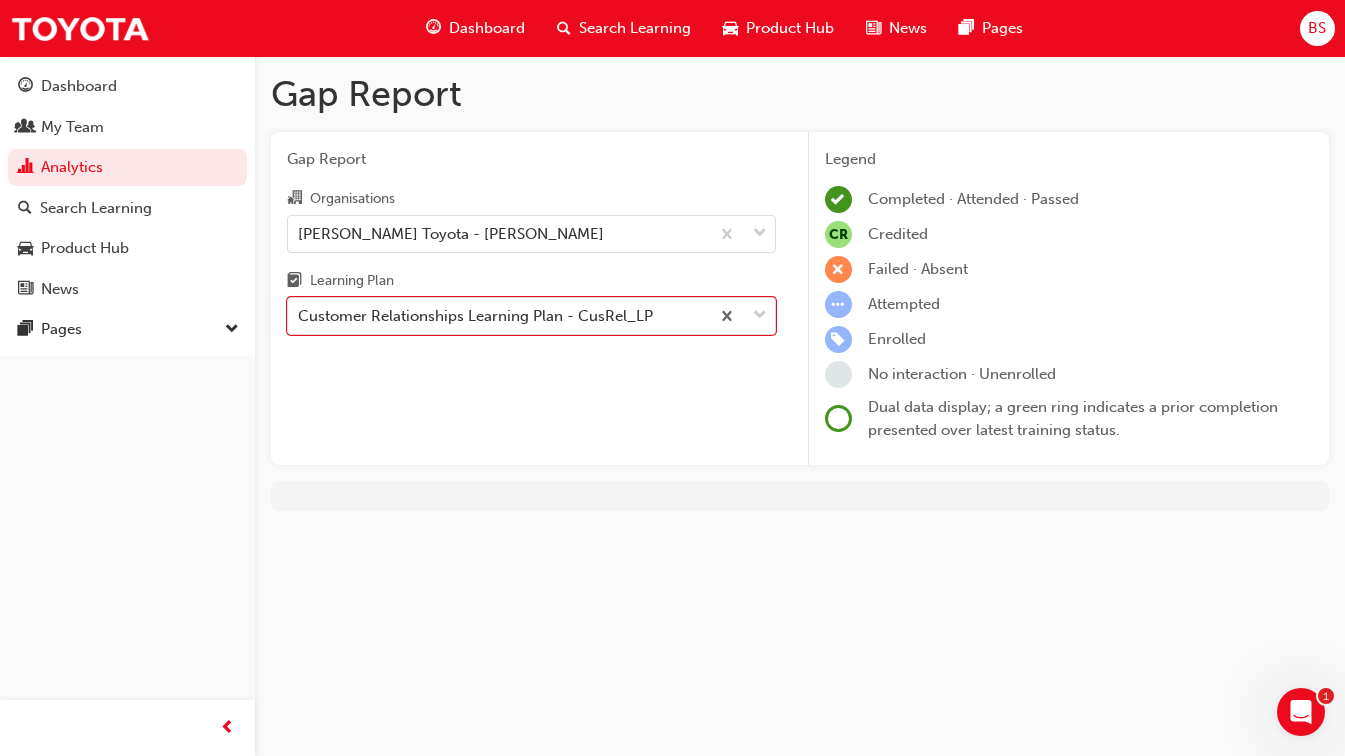 scroll, scrollTop: 0, scrollLeft: 0, axis: both 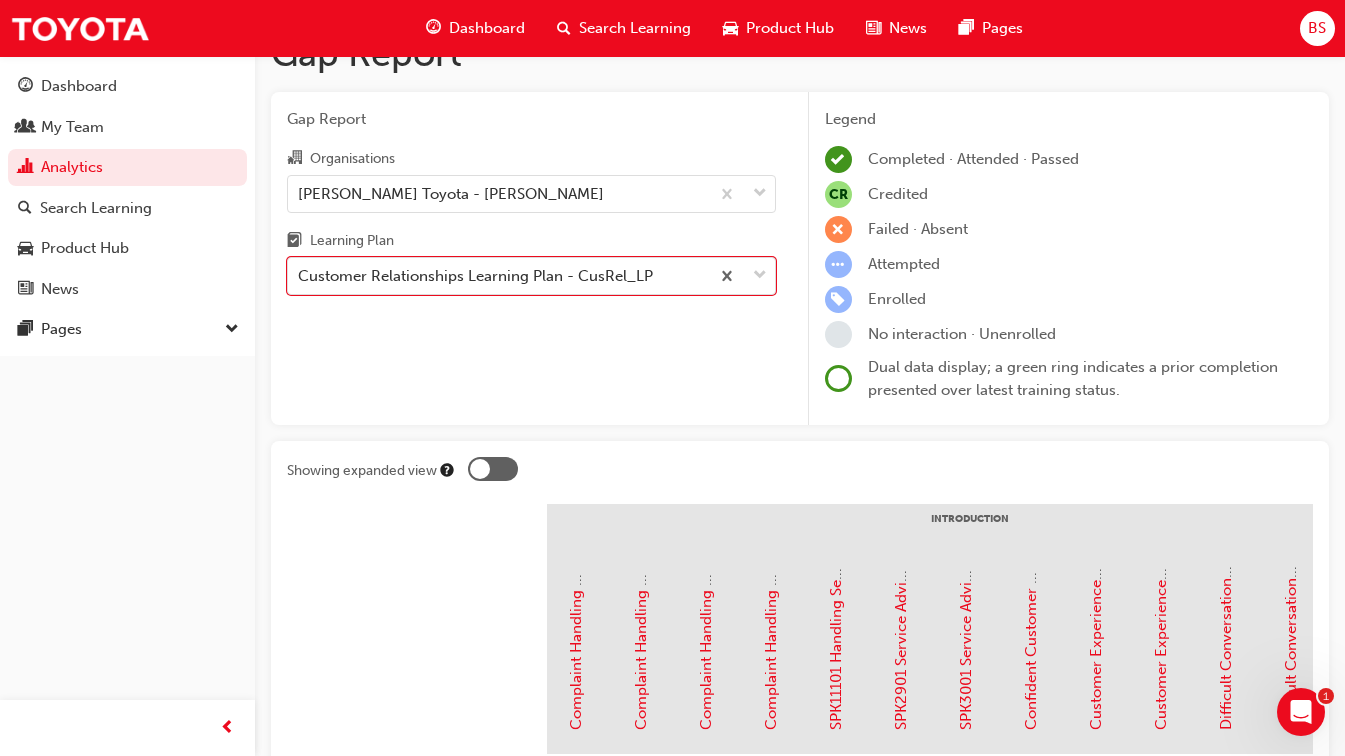 click on "Learning Plan" at bounding box center (531, 243) 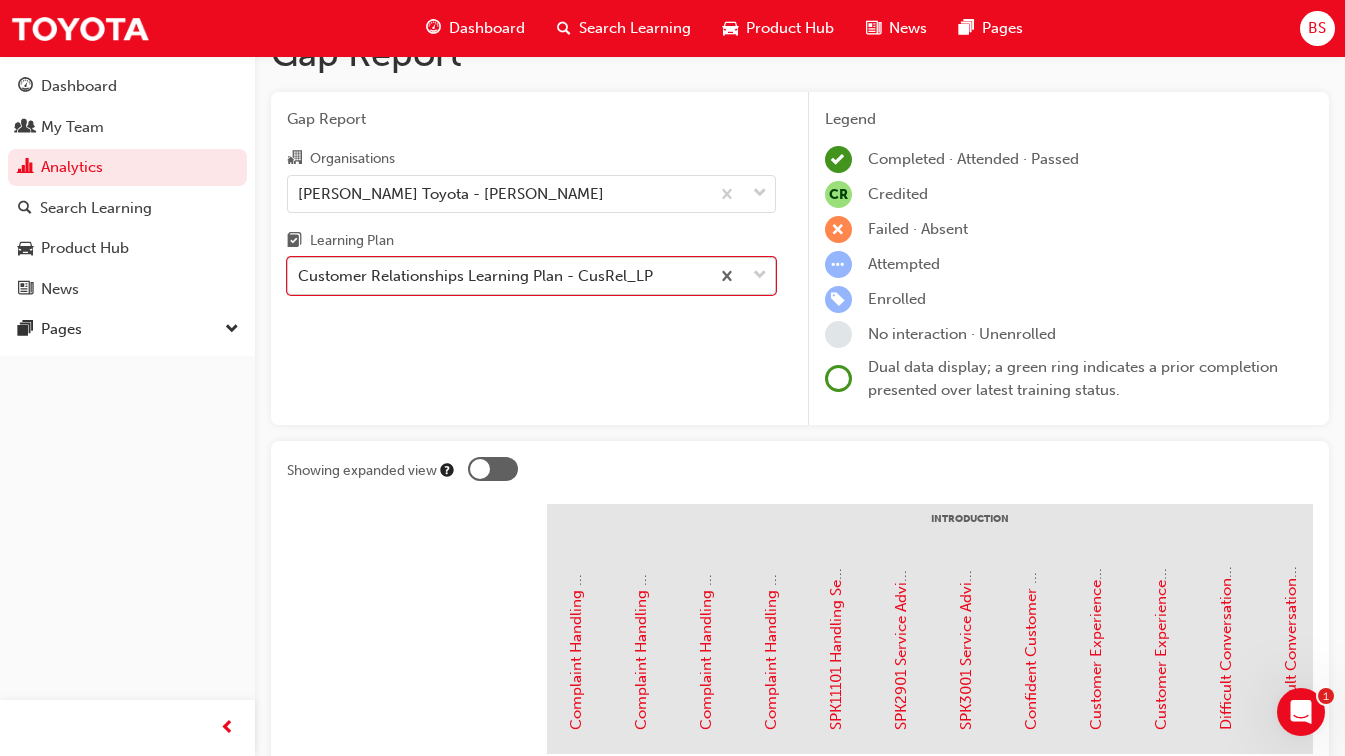 click on "Customer Relationships Learning Plan - CusRel_LP" at bounding box center (475, 276) 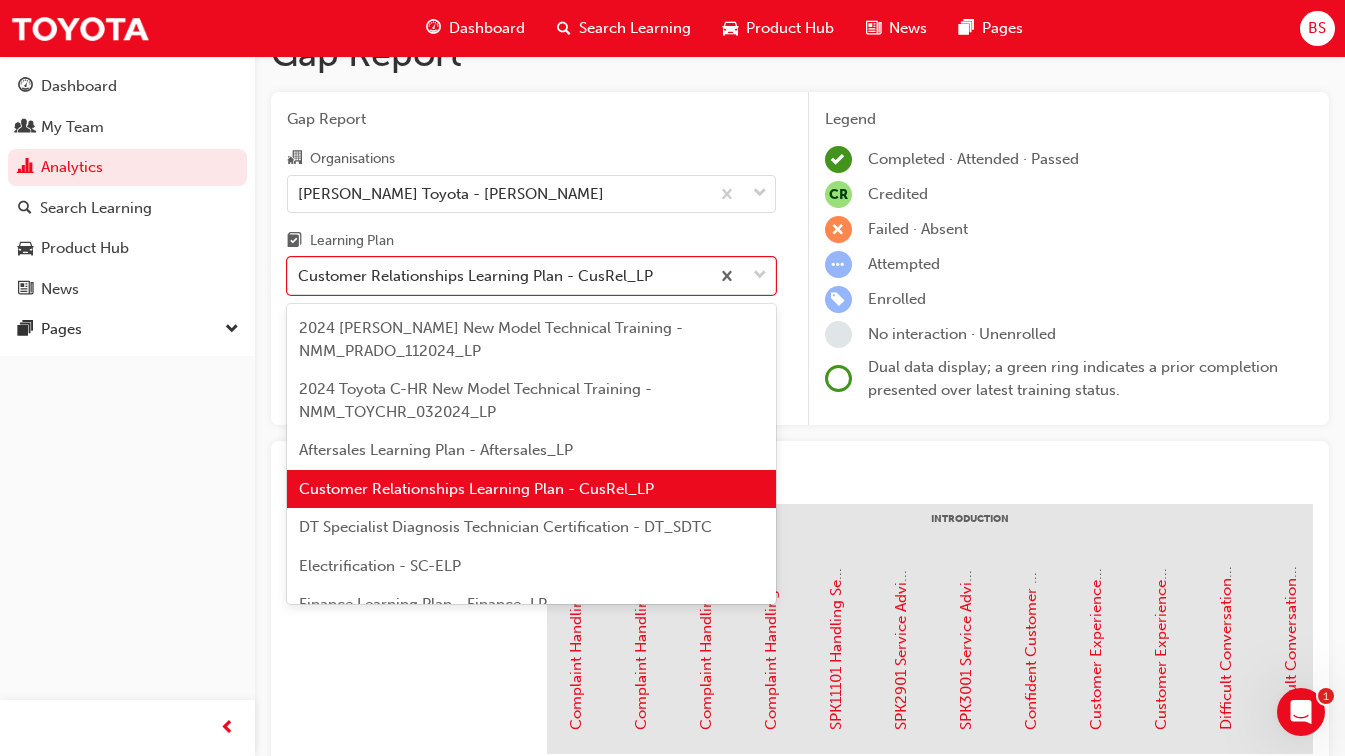 scroll, scrollTop: 100, scrollLeft: 0, axis: vertical 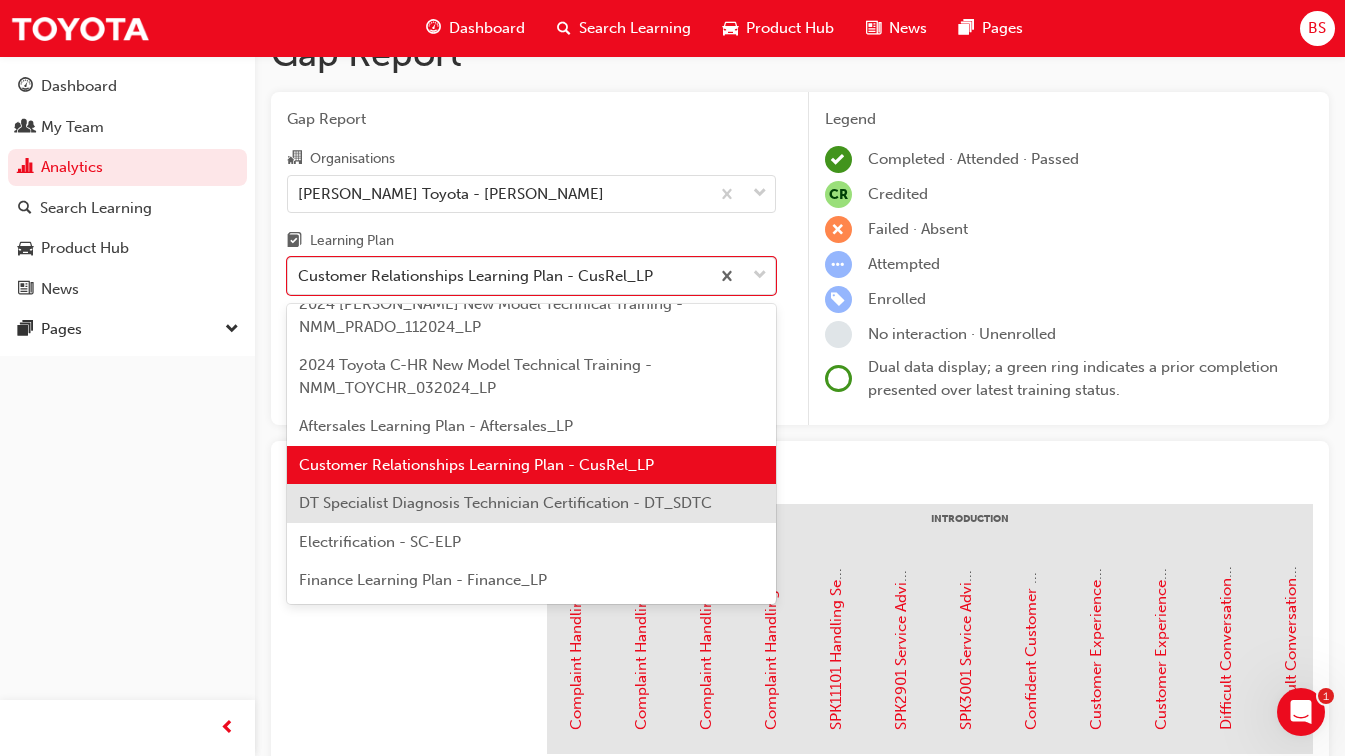 click on "DT Specialist Diagnosis Technician Certification - DT_SDTC" at bounding box center [505, 503] 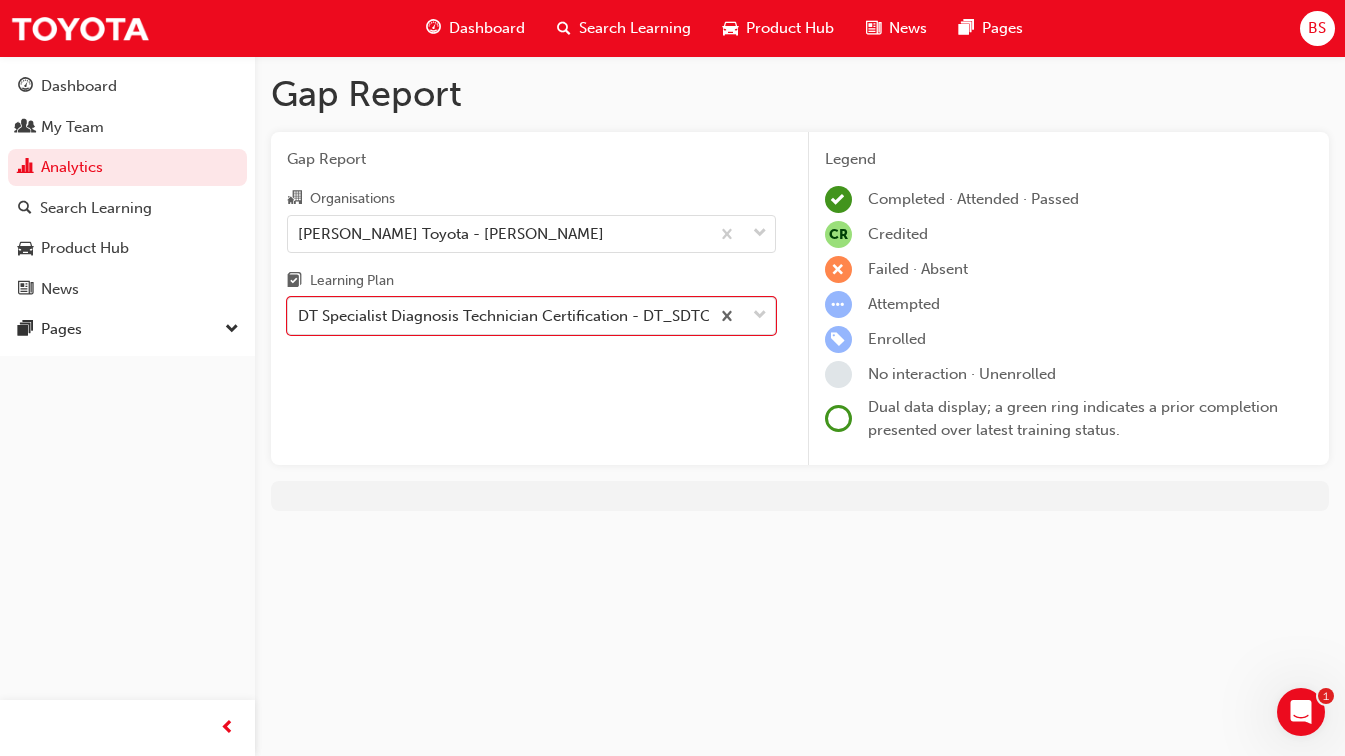 scroll, scrollTop: 0, scrollLeft: 0, axis: both 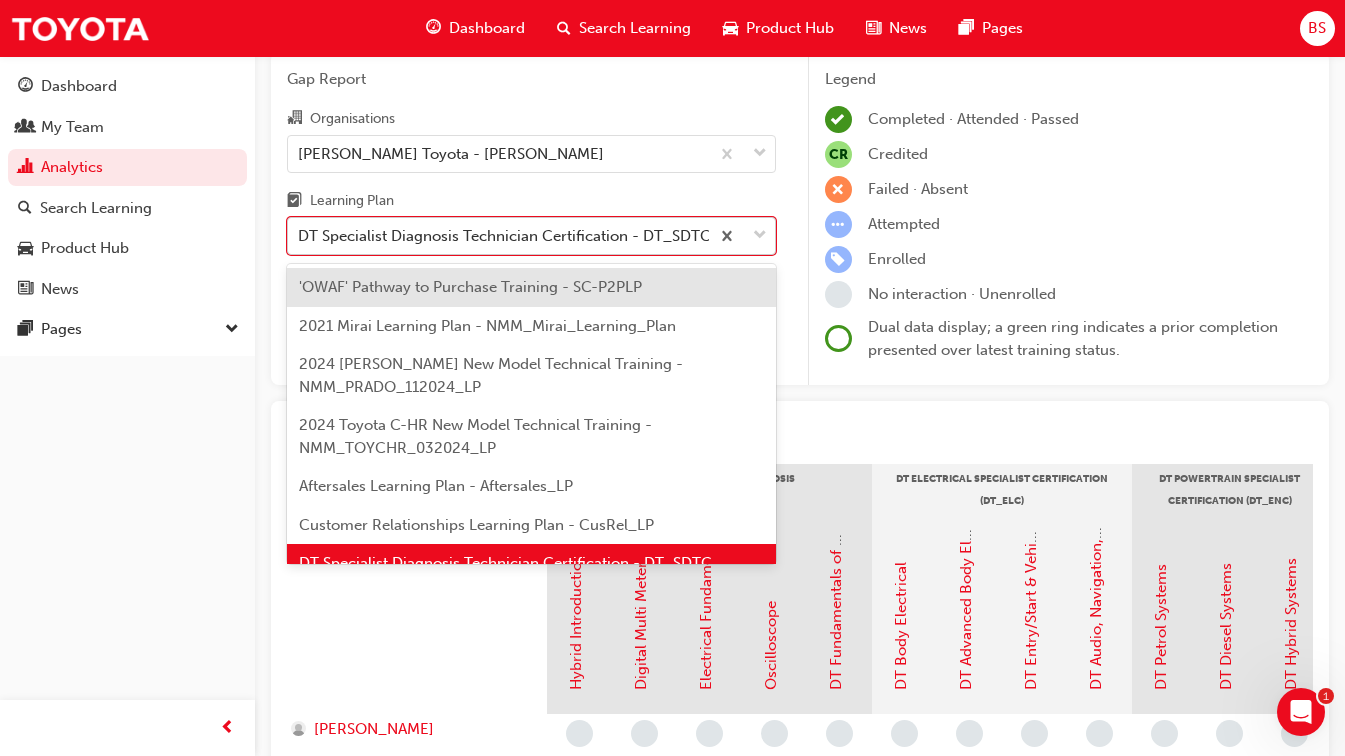 click on "DT Specialist Diagnosis Technician Certification - DT_SDTC" at bounding box center (504, 236) 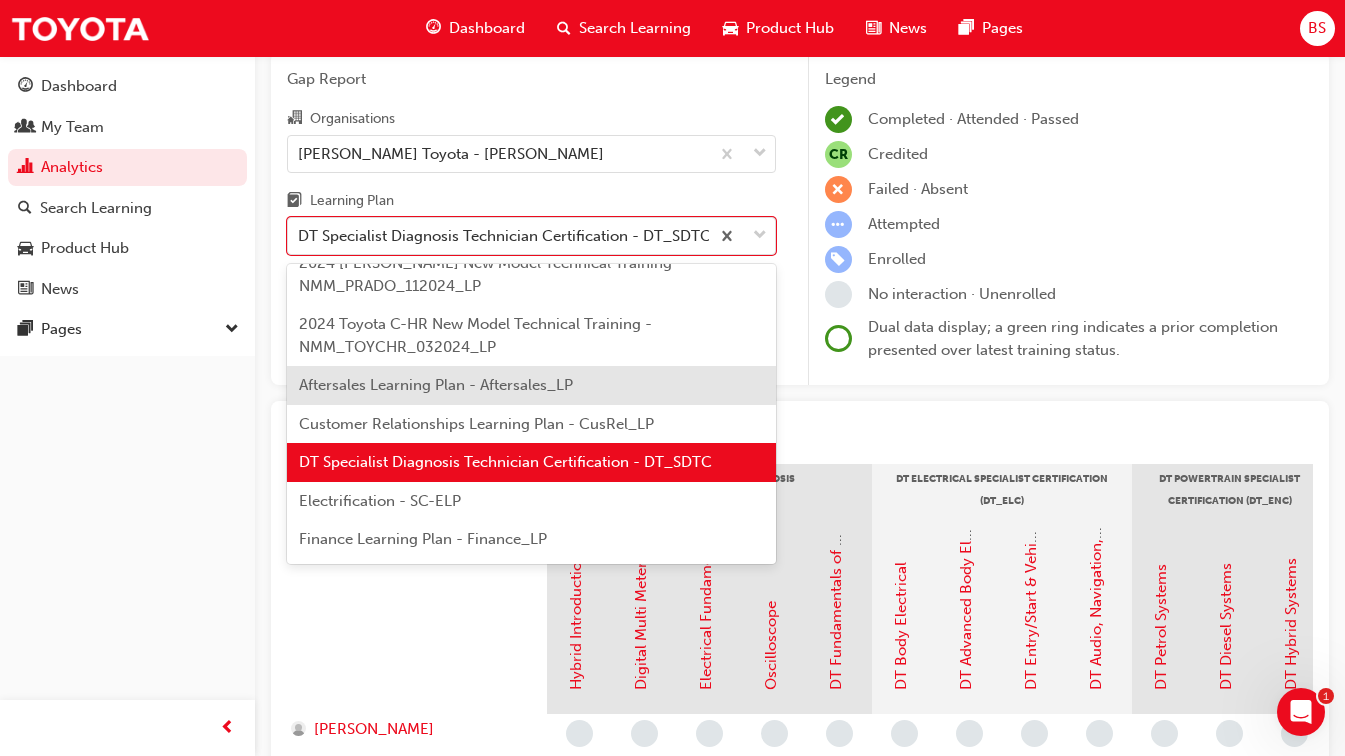 scroll, scrollTop: 132, scrollLeft: 0, axis: vertical 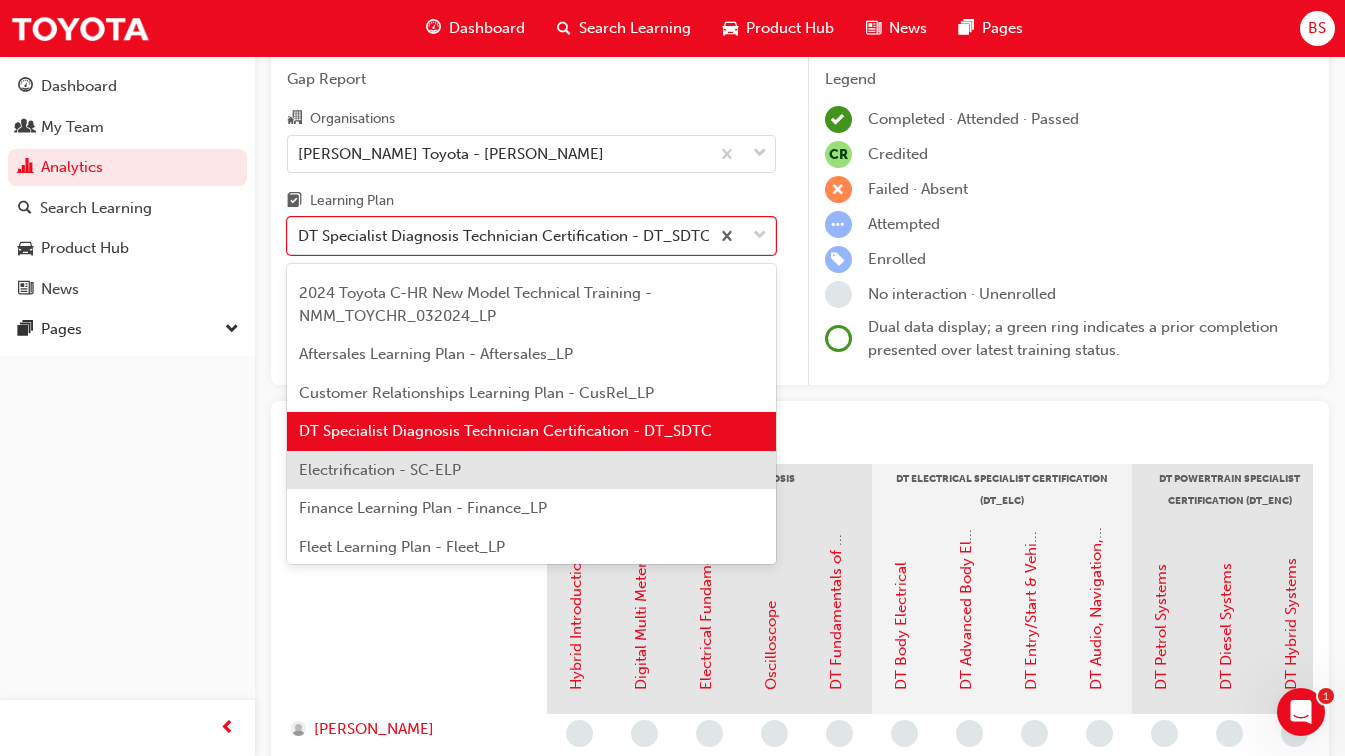 click on "Electrification - SC-ELP" at bounding box center [380, 470] 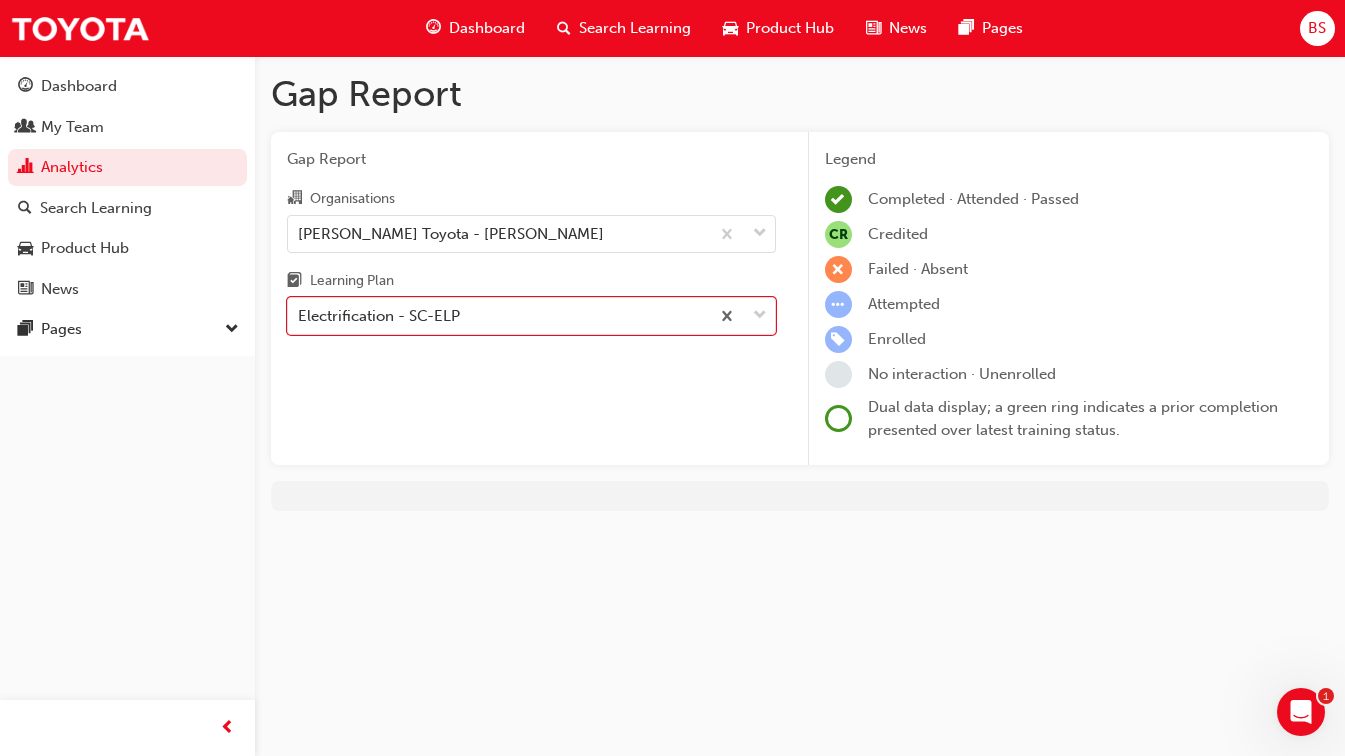 scroll, scrollTop: 0, scrollLeft: 0, axis: both 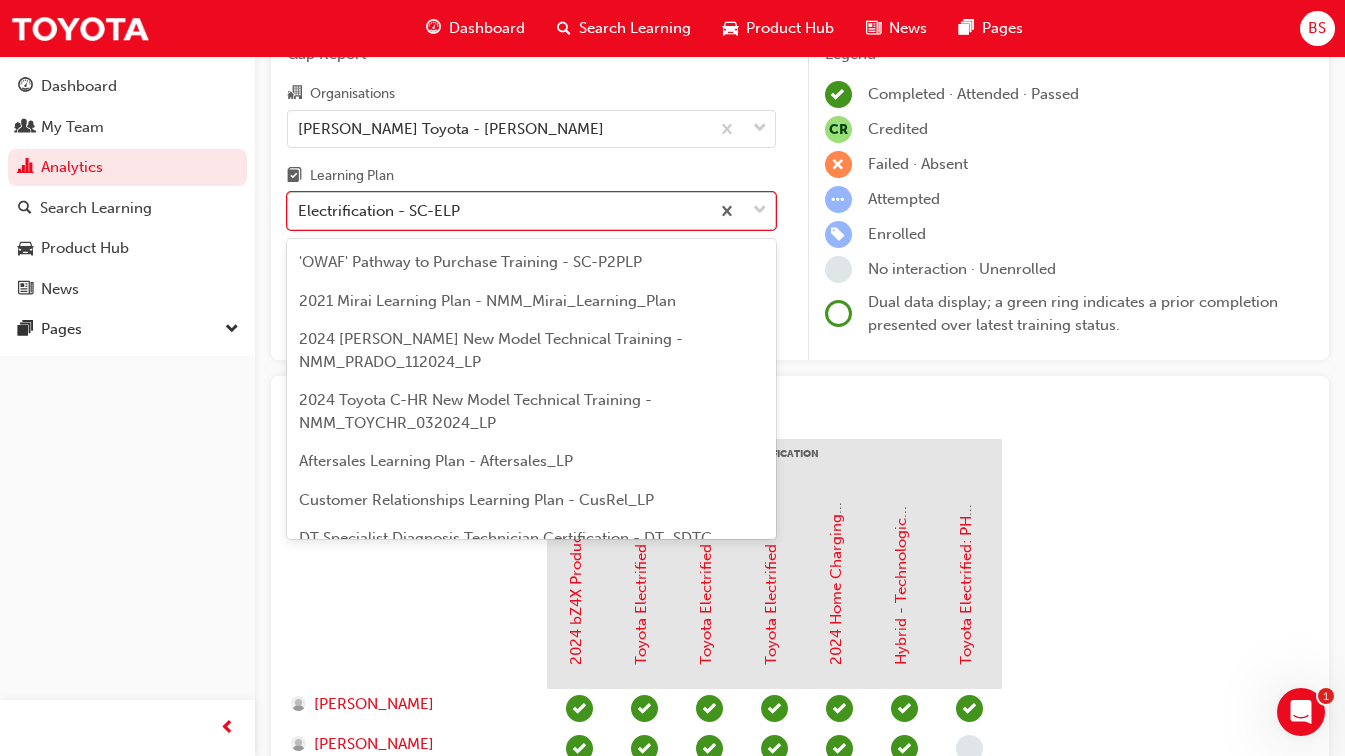click on "Electrification - SC-ELP" at bounding box center (498, 211) 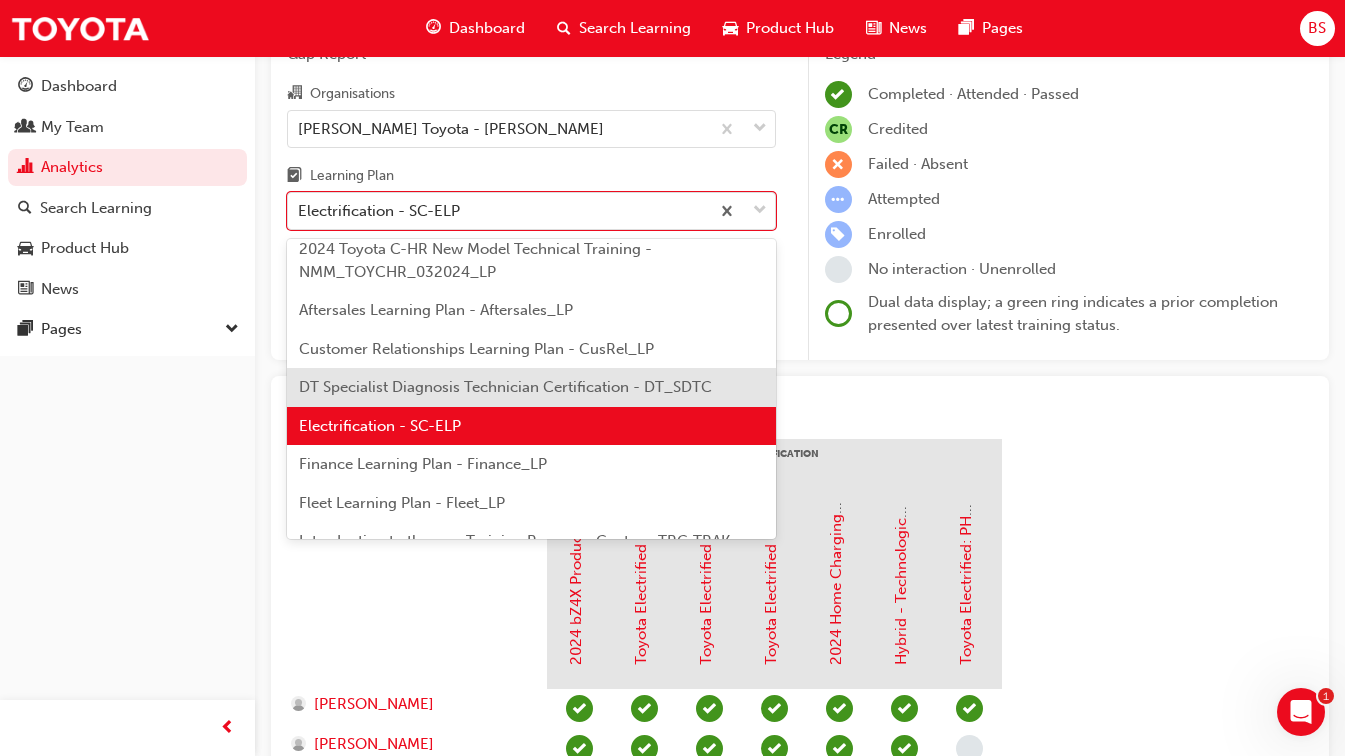 scroll, scrollTop: 171, scrollLeft: 0, axis: vertical 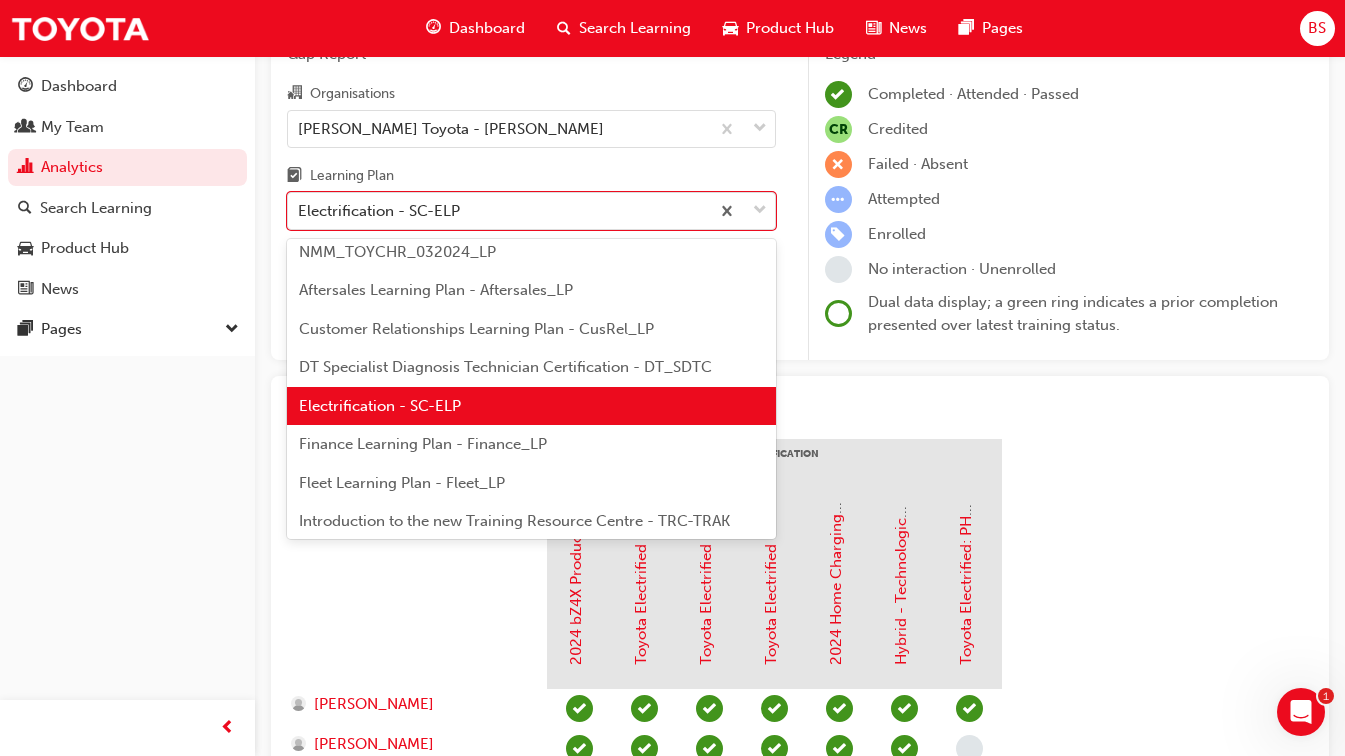 click on "Finance Learning Plan - Finance_LP" at bounding box center (423, 444) 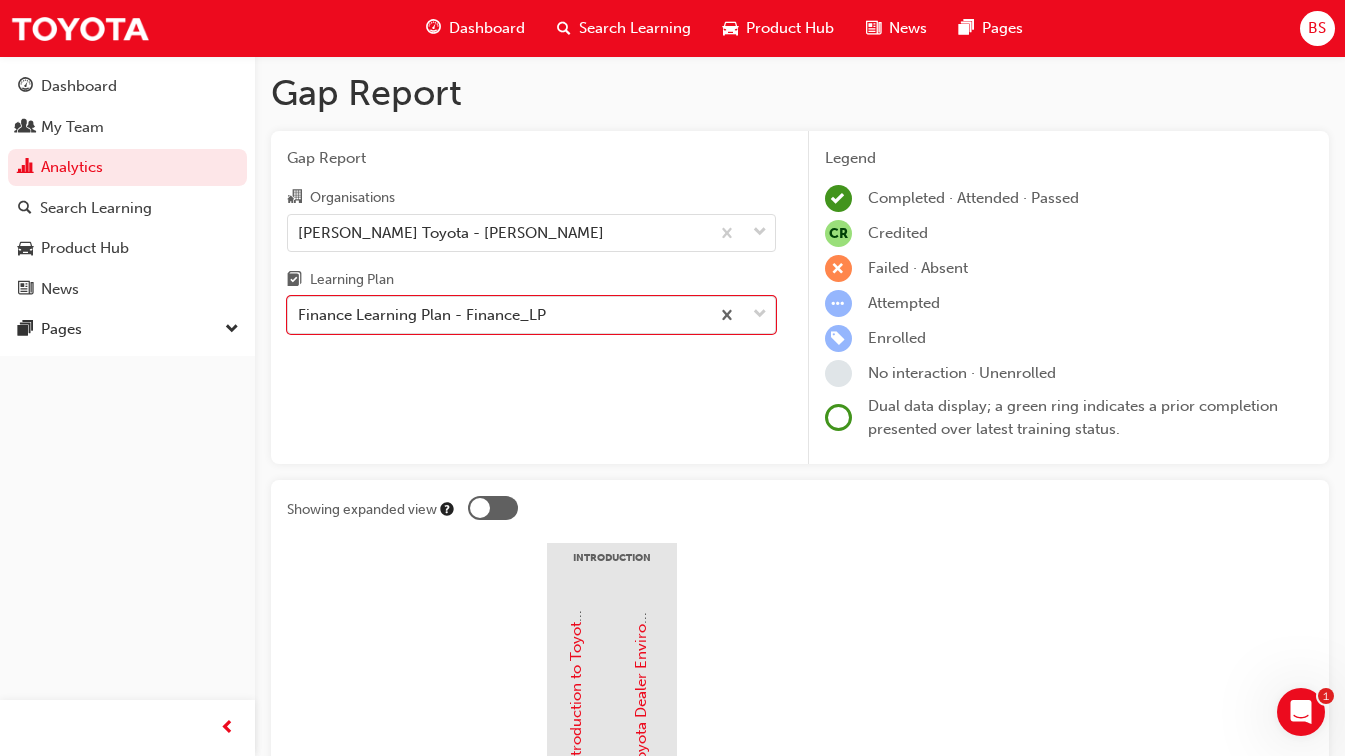 scroll, scrollTop: 0, scrollLeft: 0, axis: both 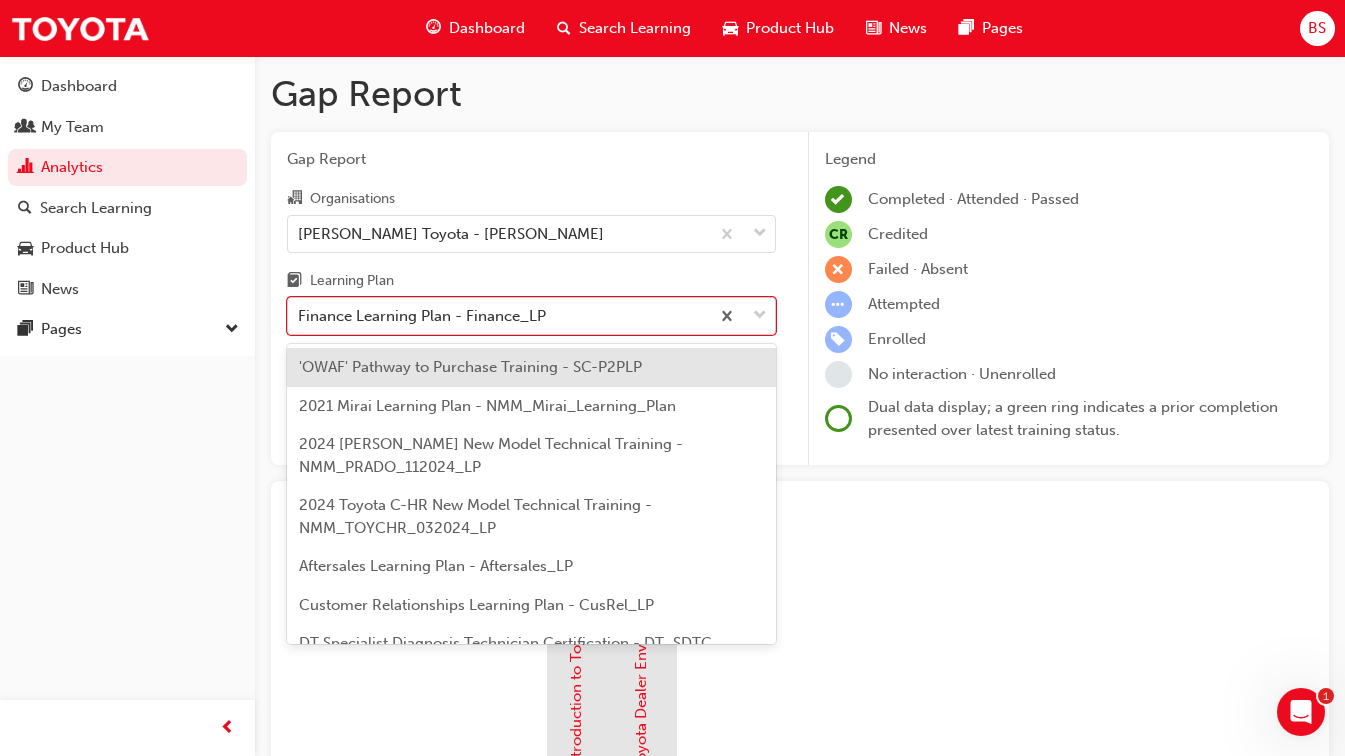 click on "Finance Learning Plan - Finance_LP" at bounding box center (422, 316) 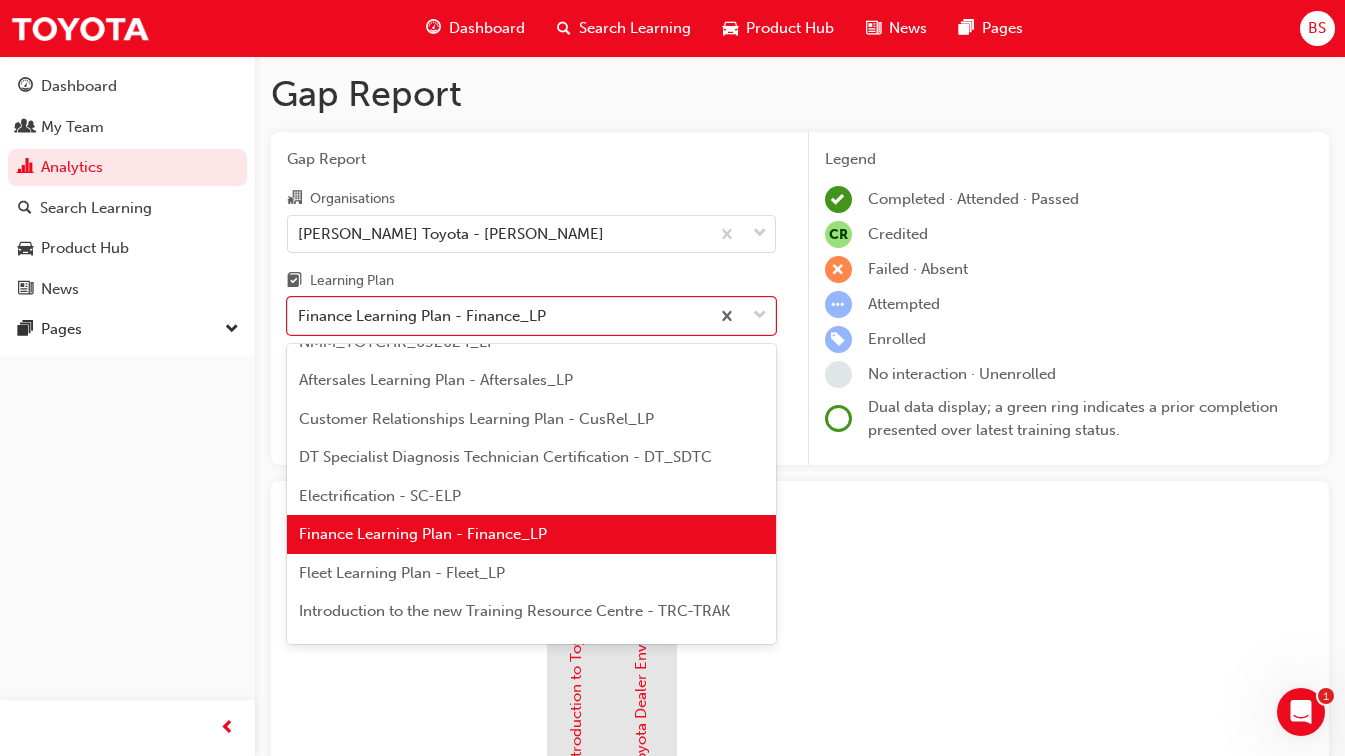 scroll, scrollTop: 209, scrollLeft: 0, axis: vertical 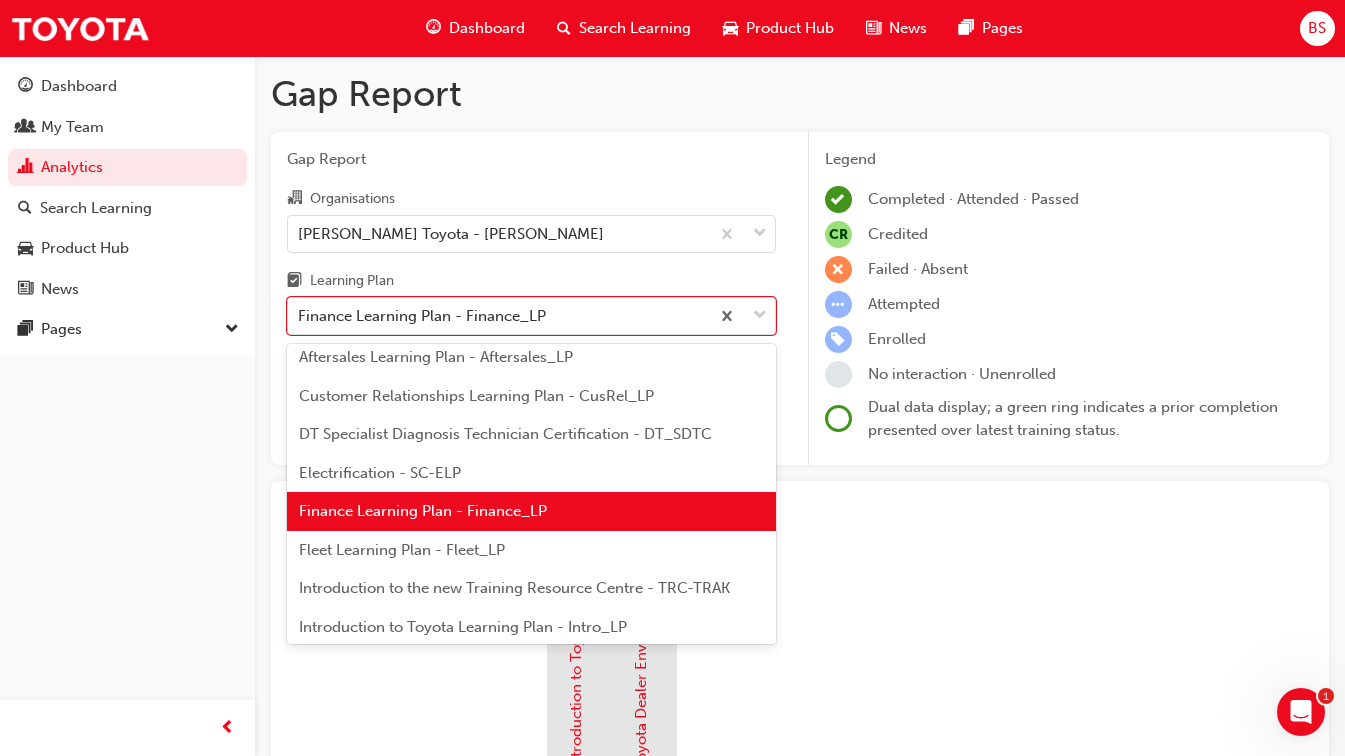 click on "Fleet Learning Plan - Fleet_LP" at bounding box center (531, 550) 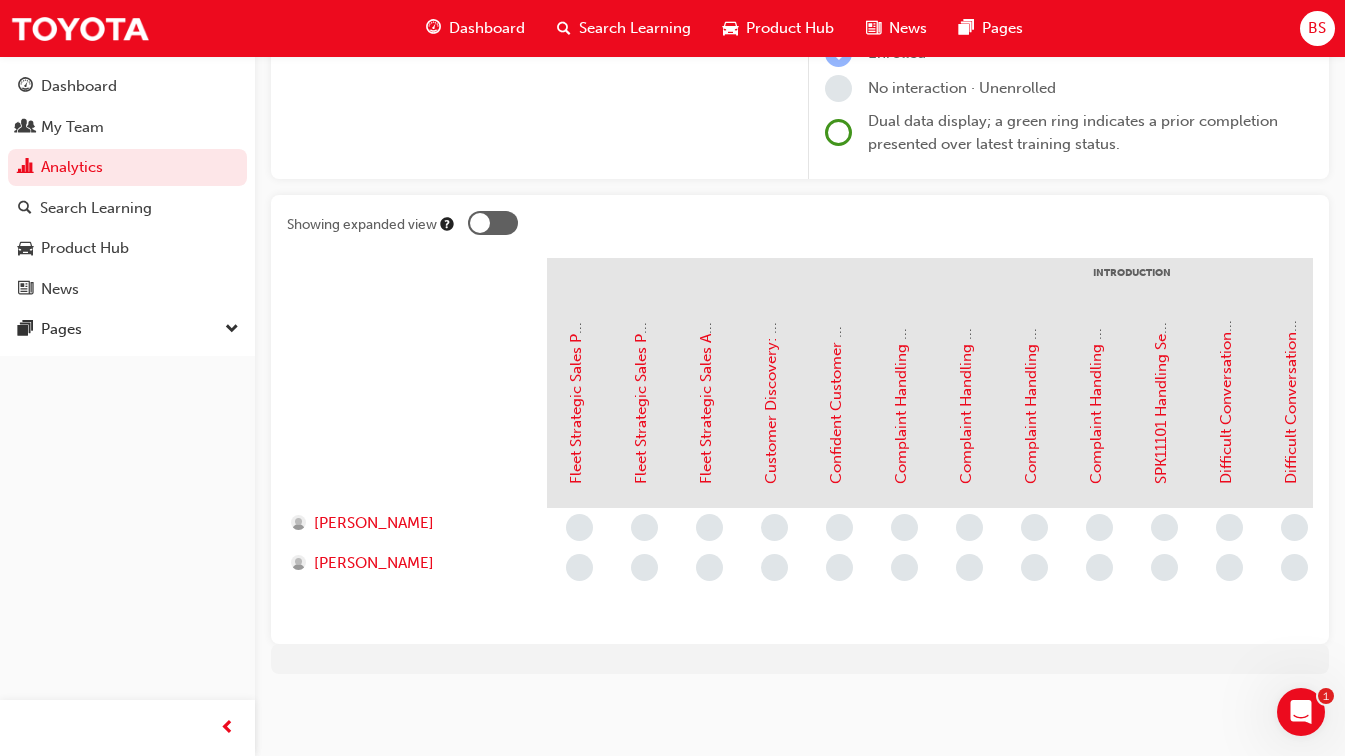 scroll, scrollTop: 0, scrollLeft: 0, axis: both 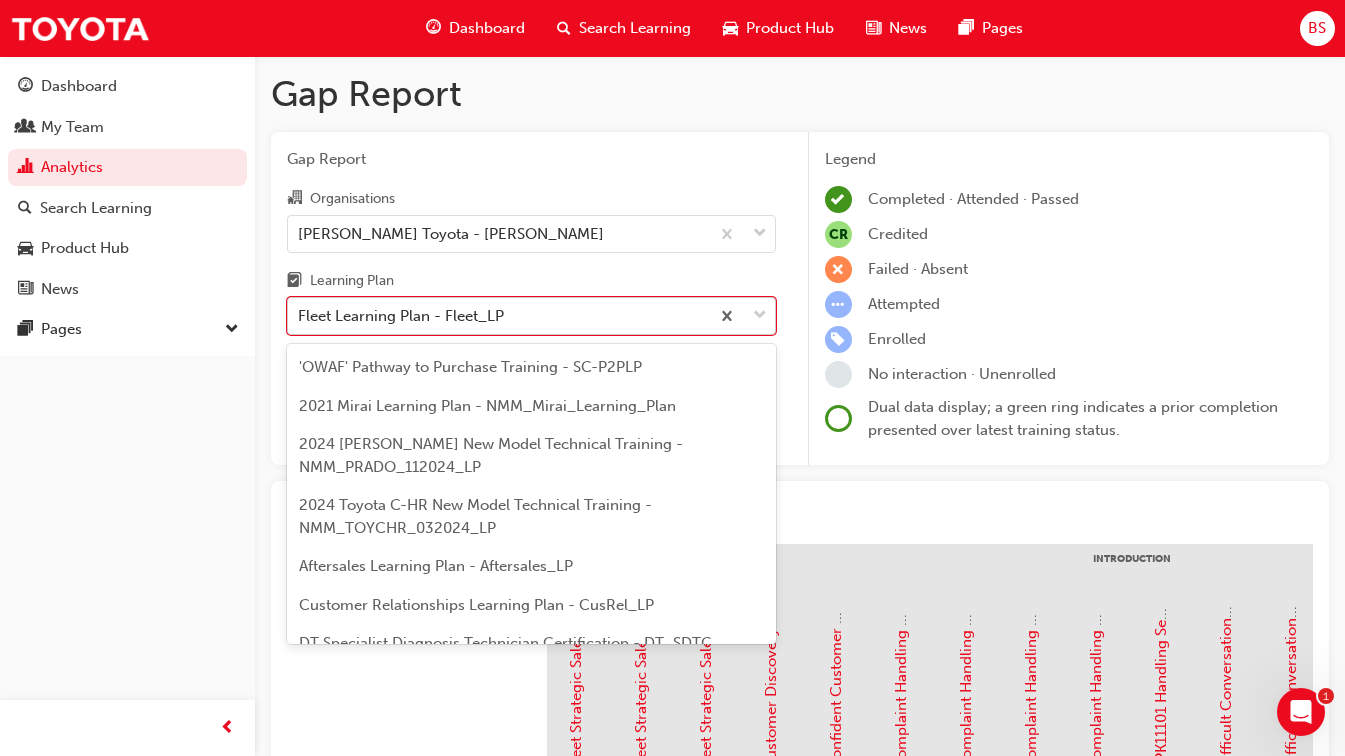 click on "Fleet Learning Plan - Fleet_LP" at bounding box center [498, 316] 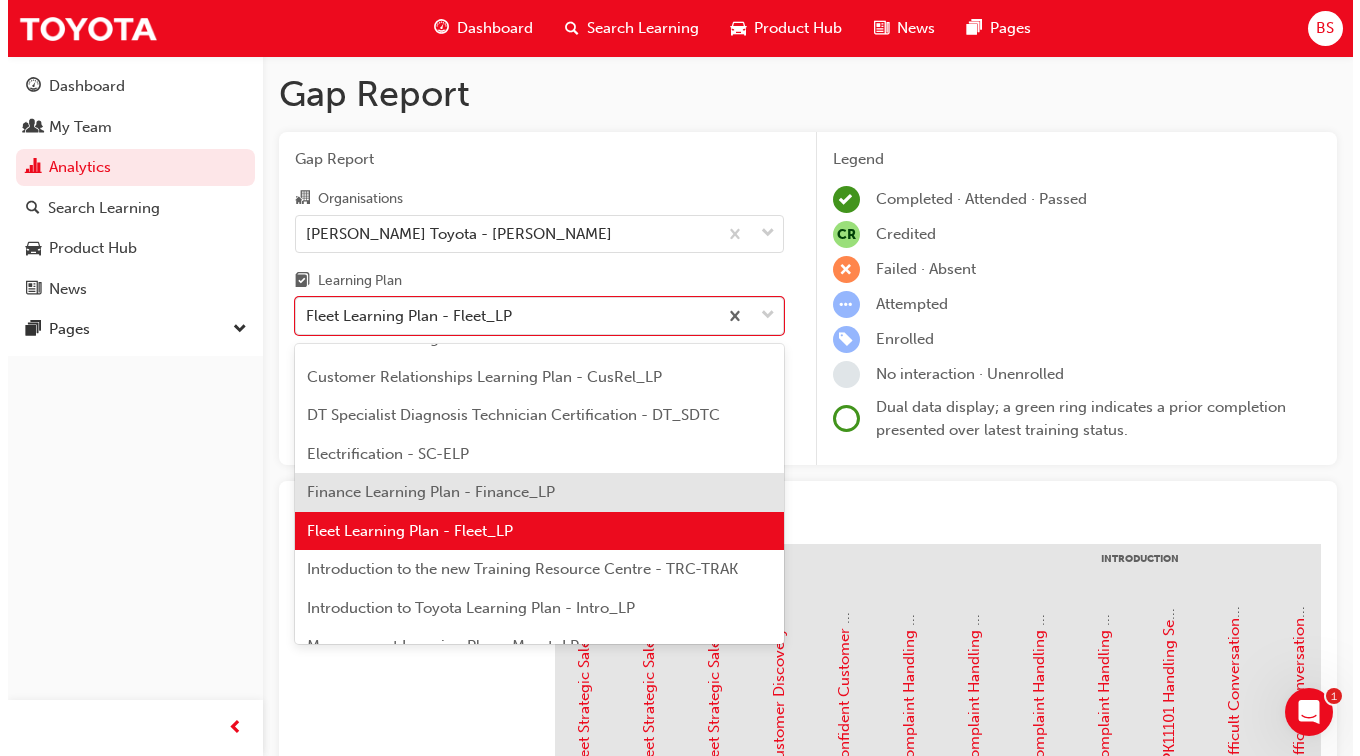 scroll, scrollTop: 248, scrollLeft: 0, axis: vertical 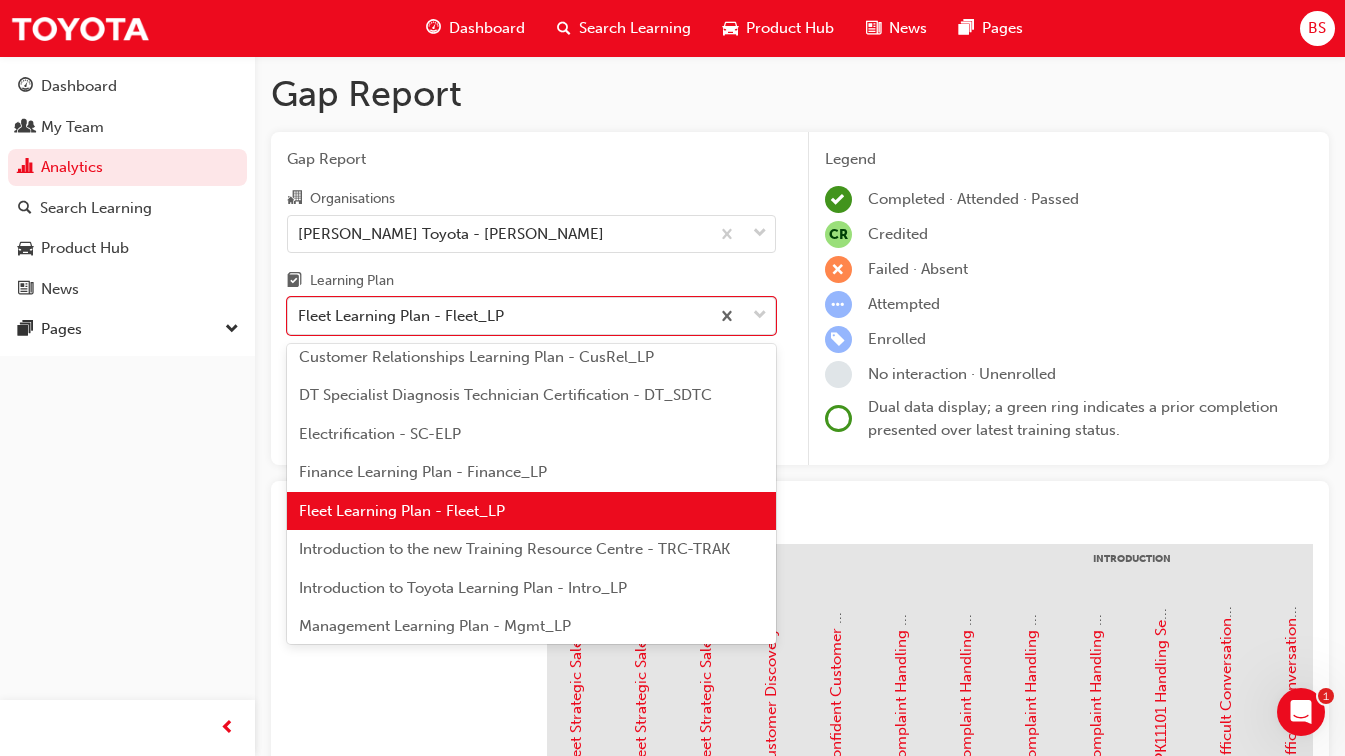 click on "Introduction to the new Training Resource Centre - TRC-TRAK" at bounding box center (514, 549) 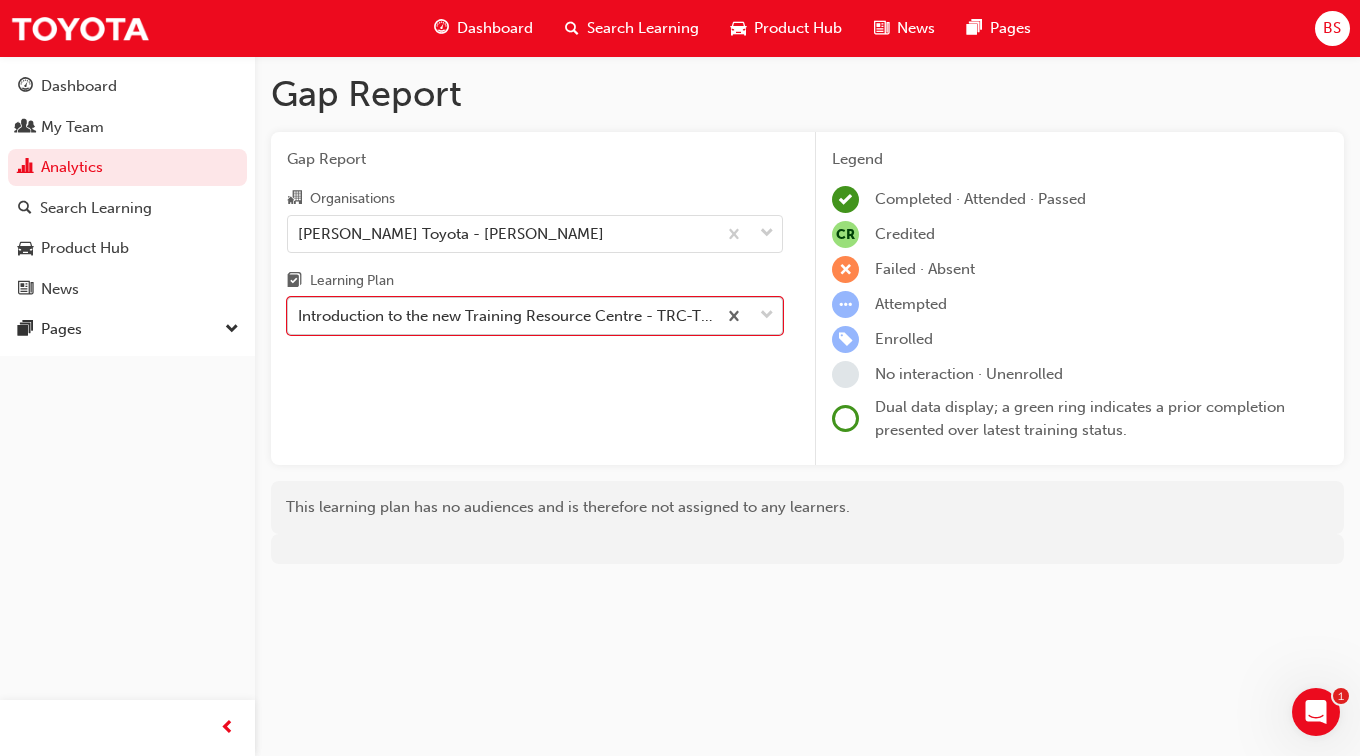 click on "Introduction to the new Training Resource Centre - TRC-TRAK" at bounding box center [508, 316] 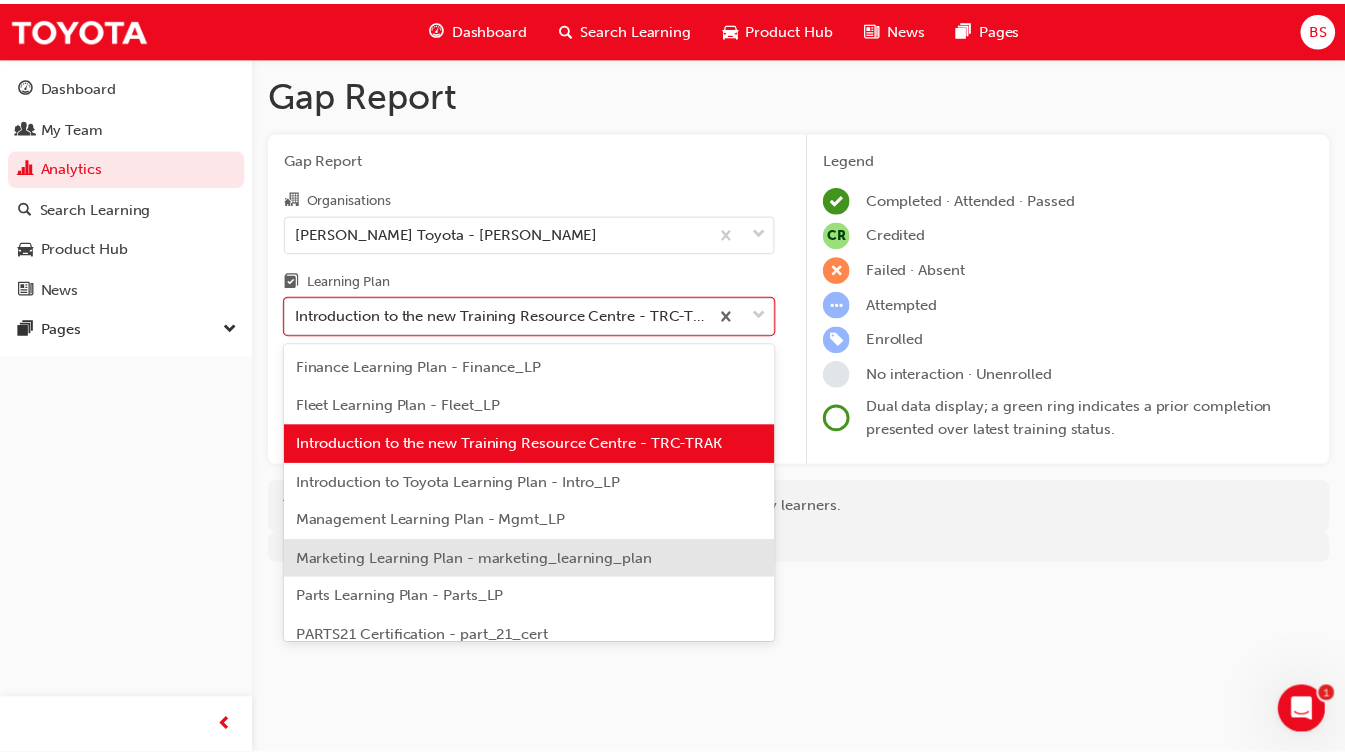 scroll, scrollTop: 386, scrollLeft: 0, axis: vertical 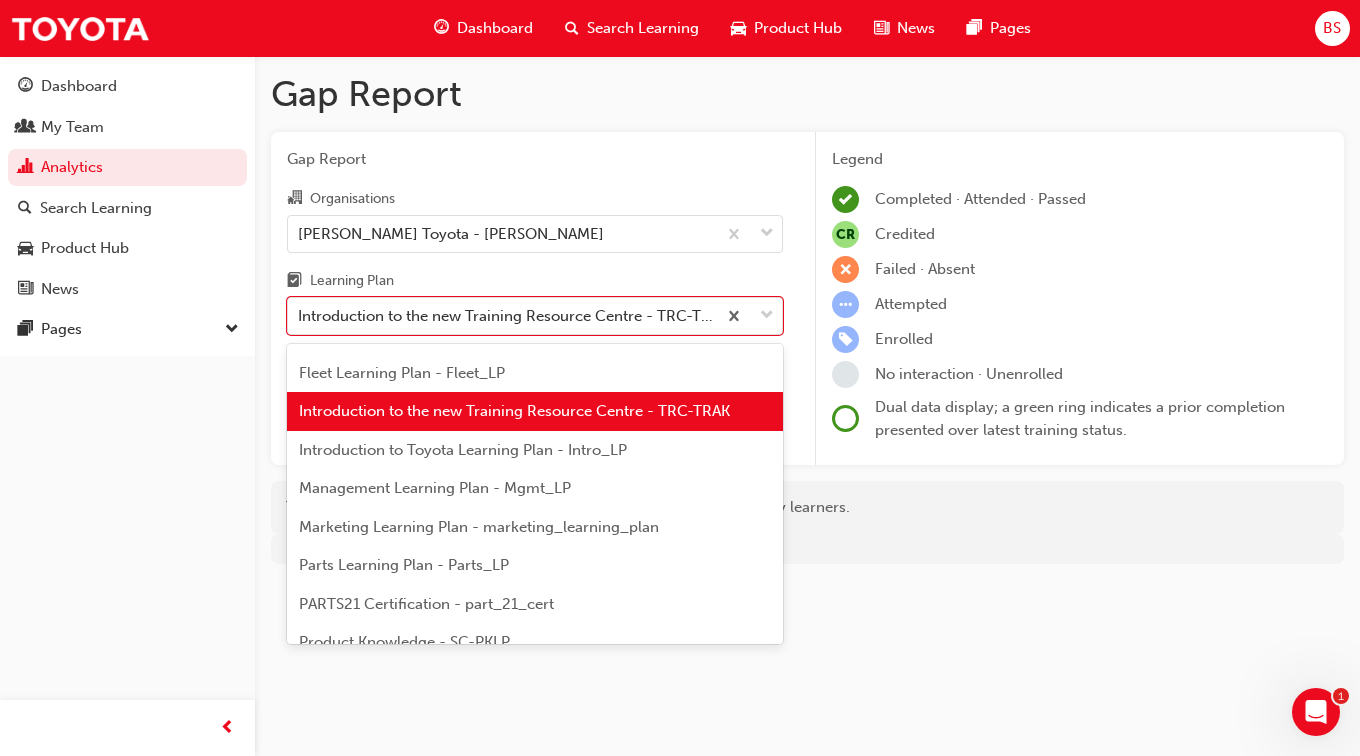 click on "Introduction to Toyota Learning Plan - Intro_LP" at bounding box center (463, 450) 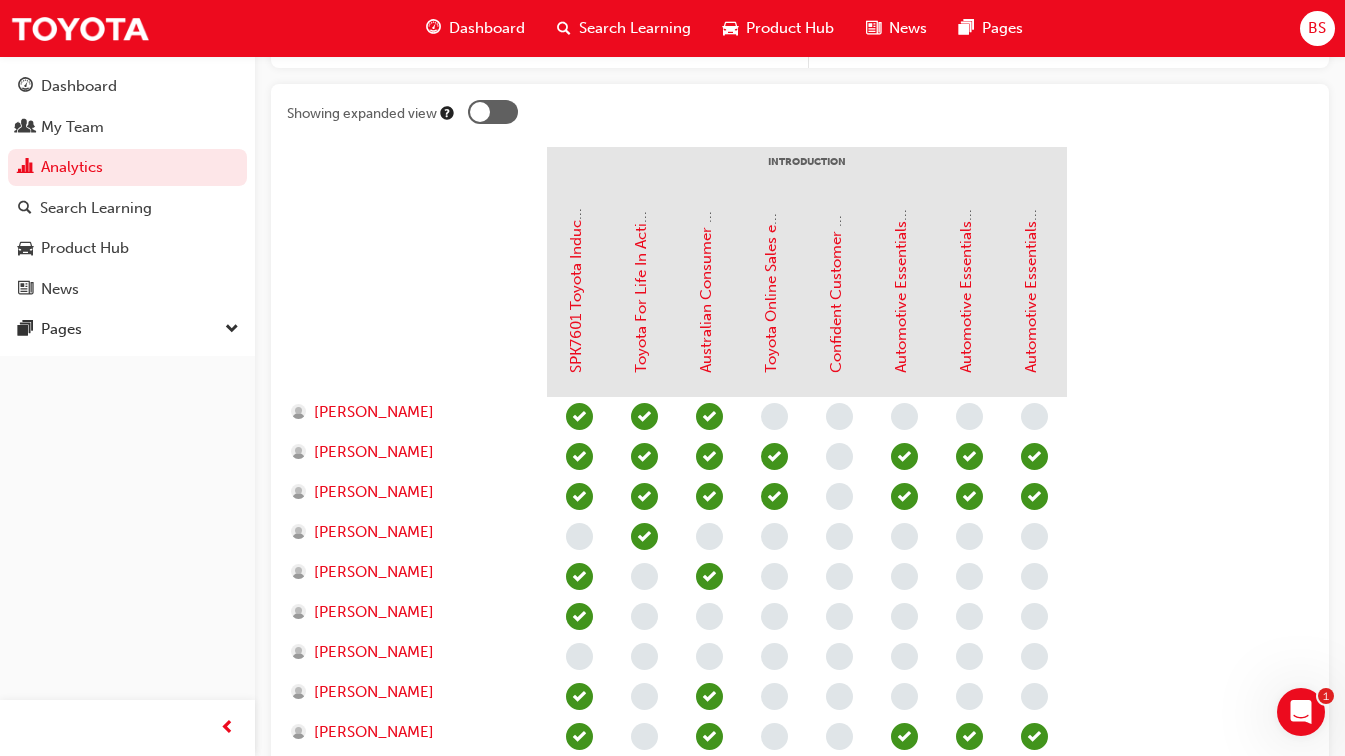 scroll 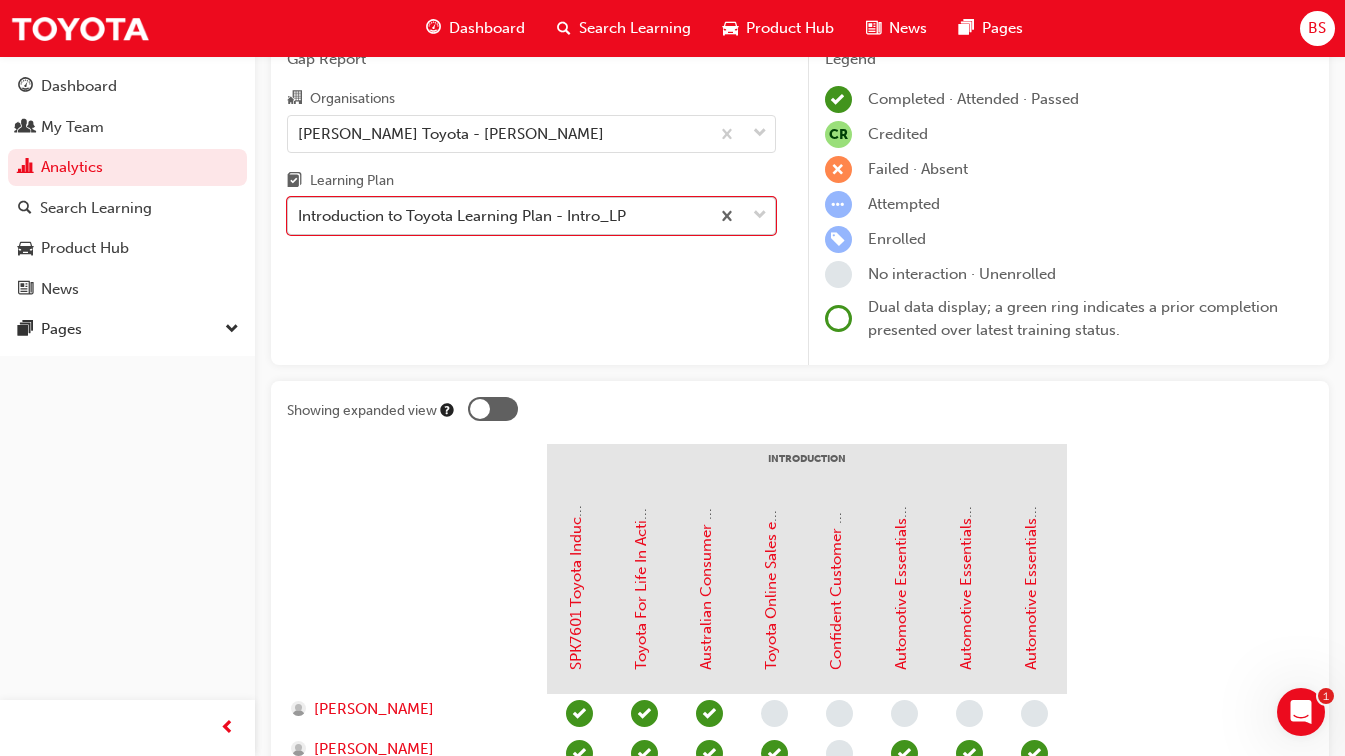 click on "Introduction to Toyota Learning Plan - Intro_LP" at bounding box center (462, 216) 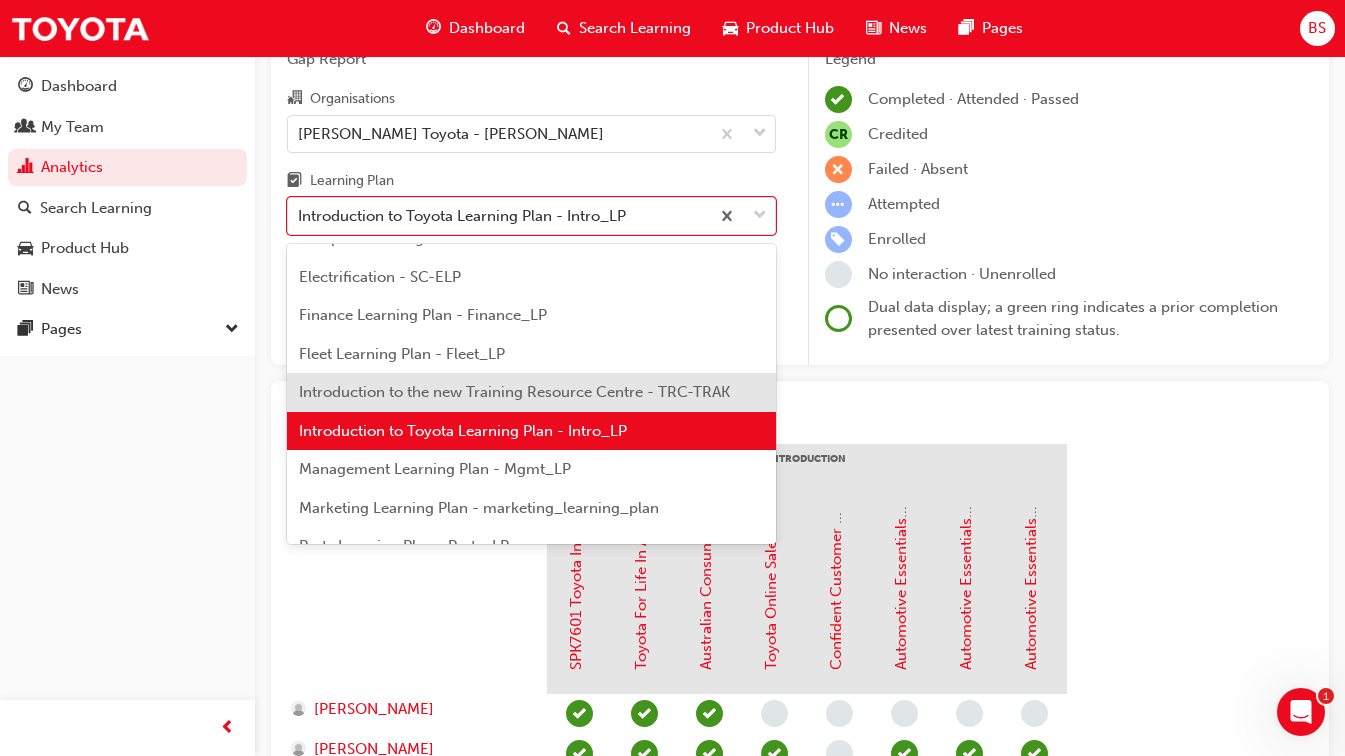 scroll, scrollTop: 325, scrollLeft: 0, axis: vertical 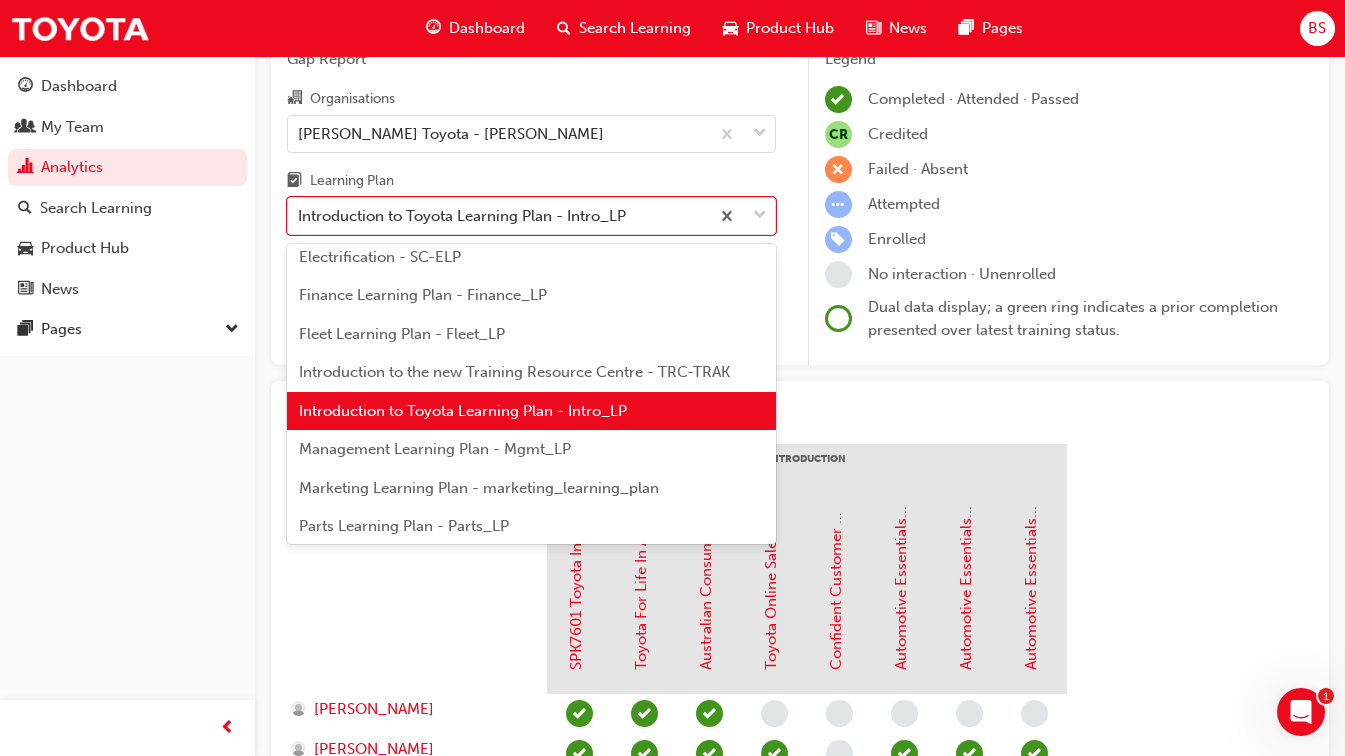 click on "Management Learning Plan - Mgmt_LP" at bounding box center (531, 449) 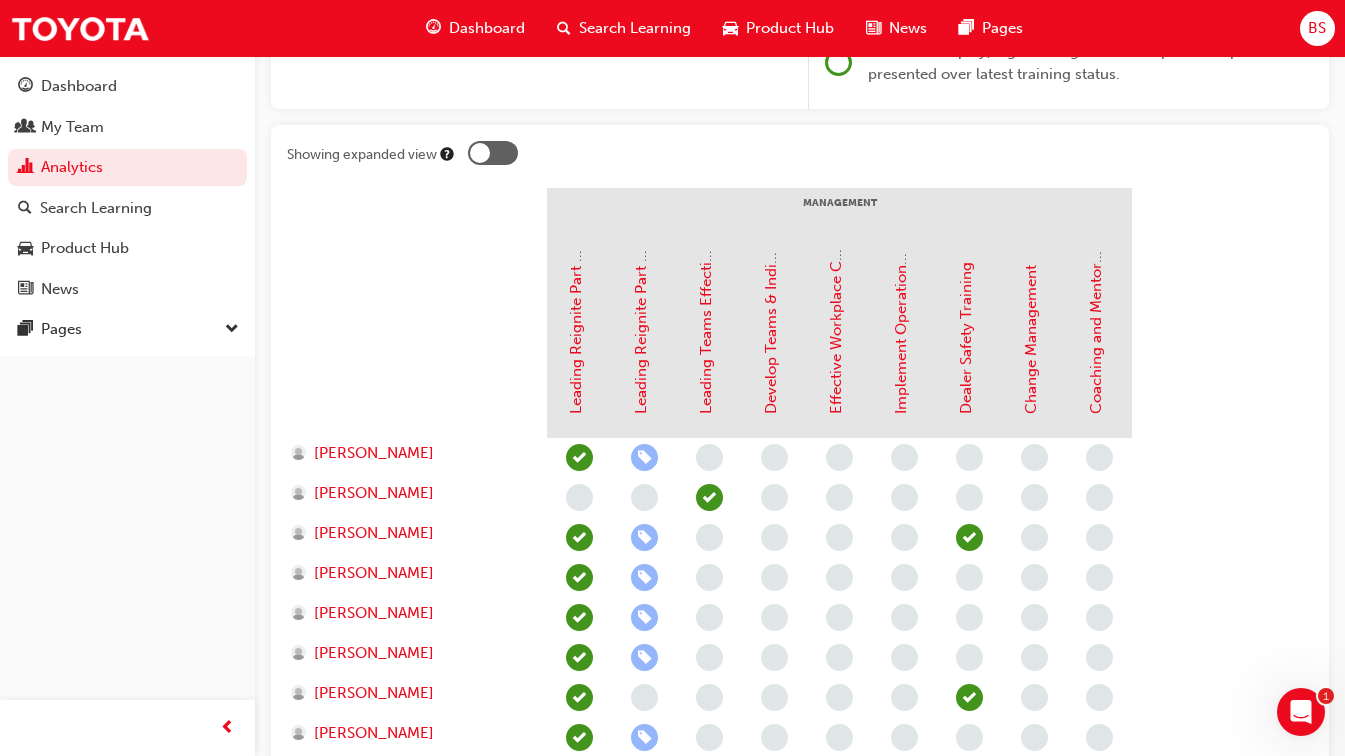 scroll, scrollTop: 0, scrollLeft: 0, axis: both 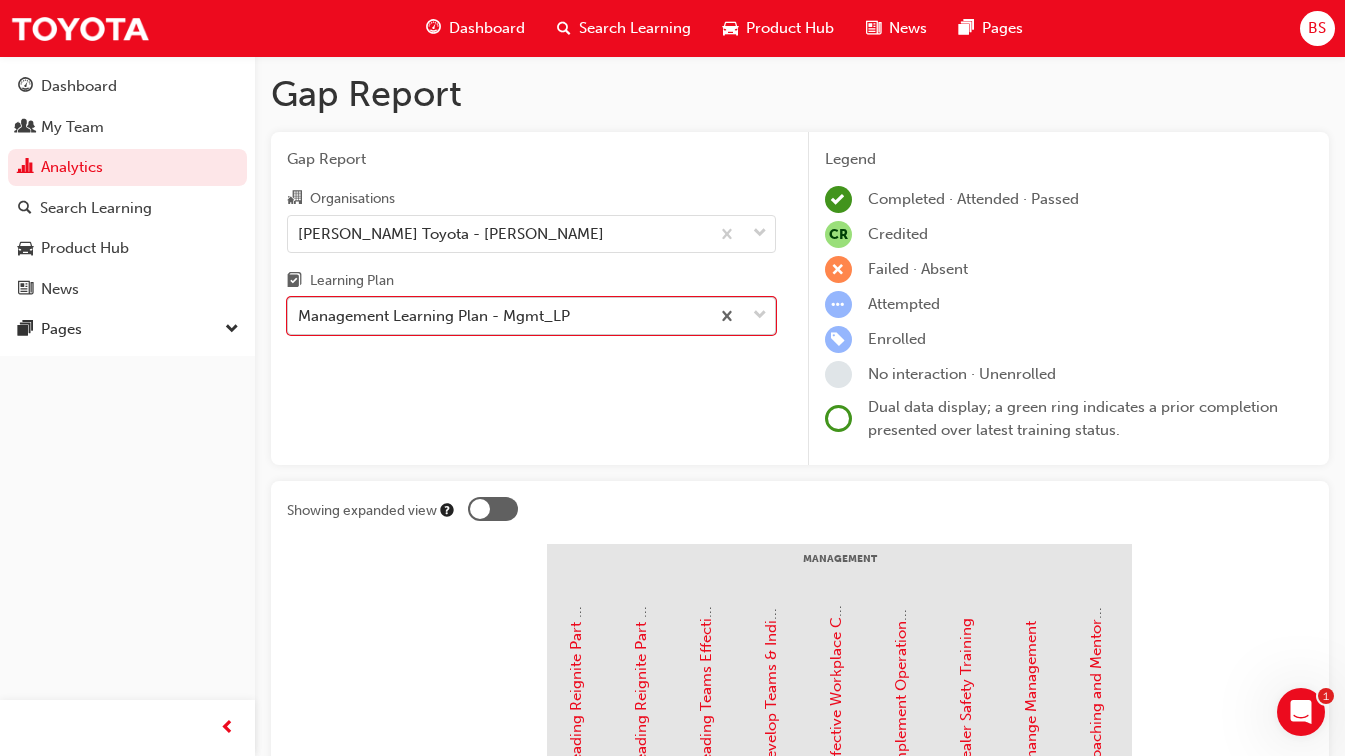 click on "Management Learning Plan - Mgmt_LP" at bounding box center (498, 316) 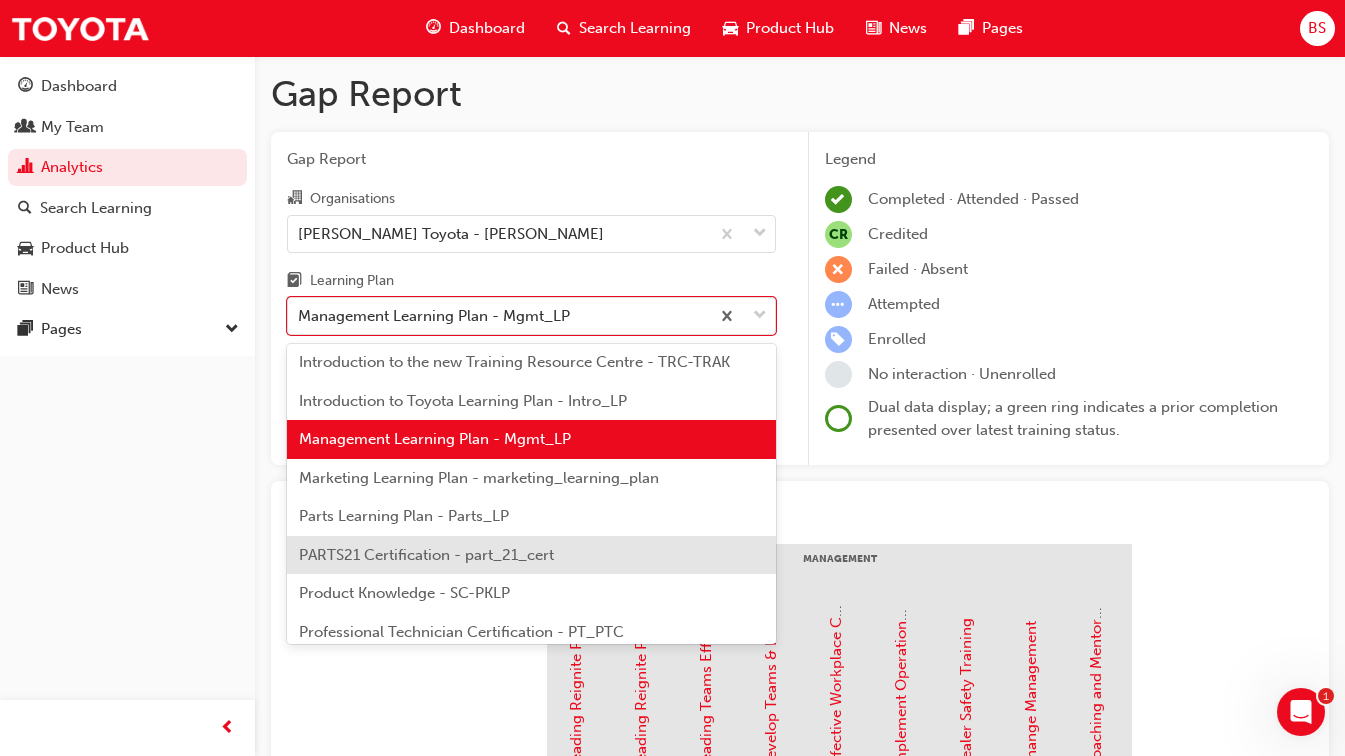scroll, scrollTop: 463, scrollLeft: 0, axis: vertical 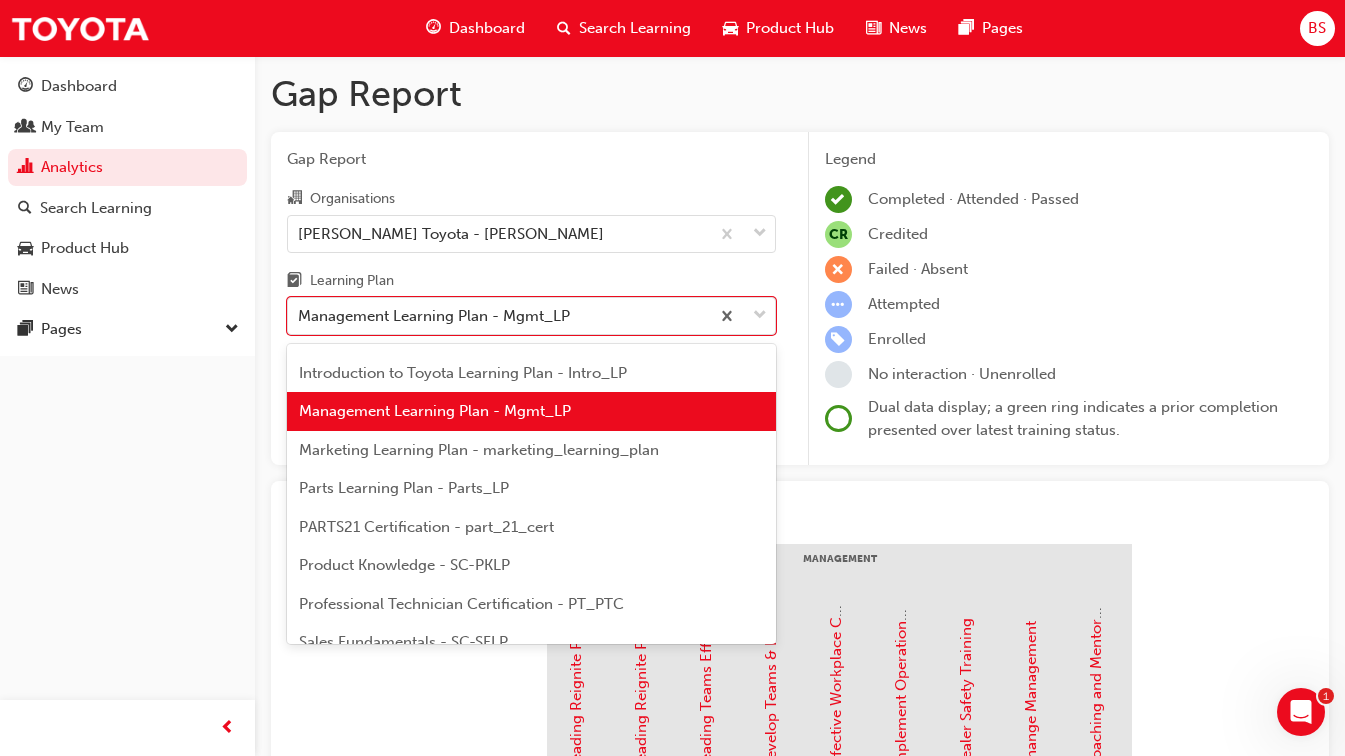 click on "PARTS21 Certification - part_21_cert" at bounding box center (426, 527) 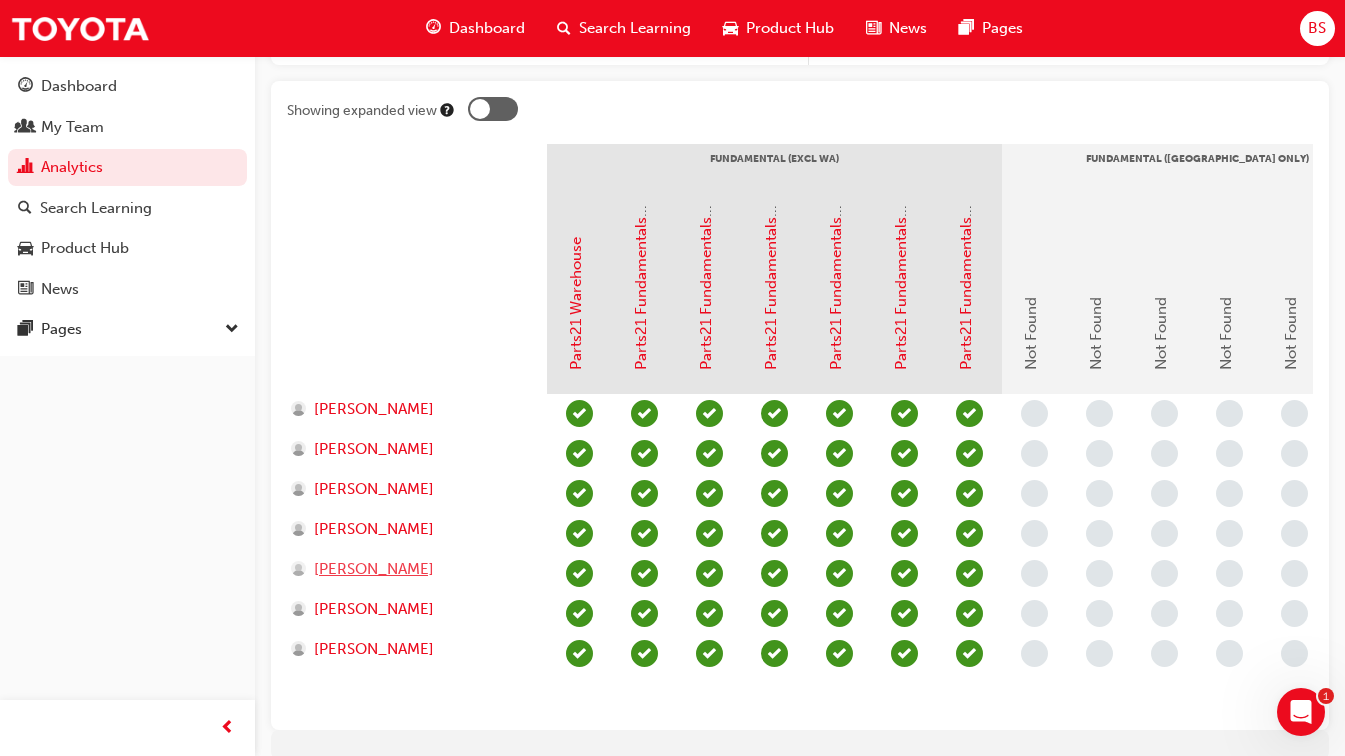 scroll, scrollTop: 0, scrollLeft: 0, axis: both 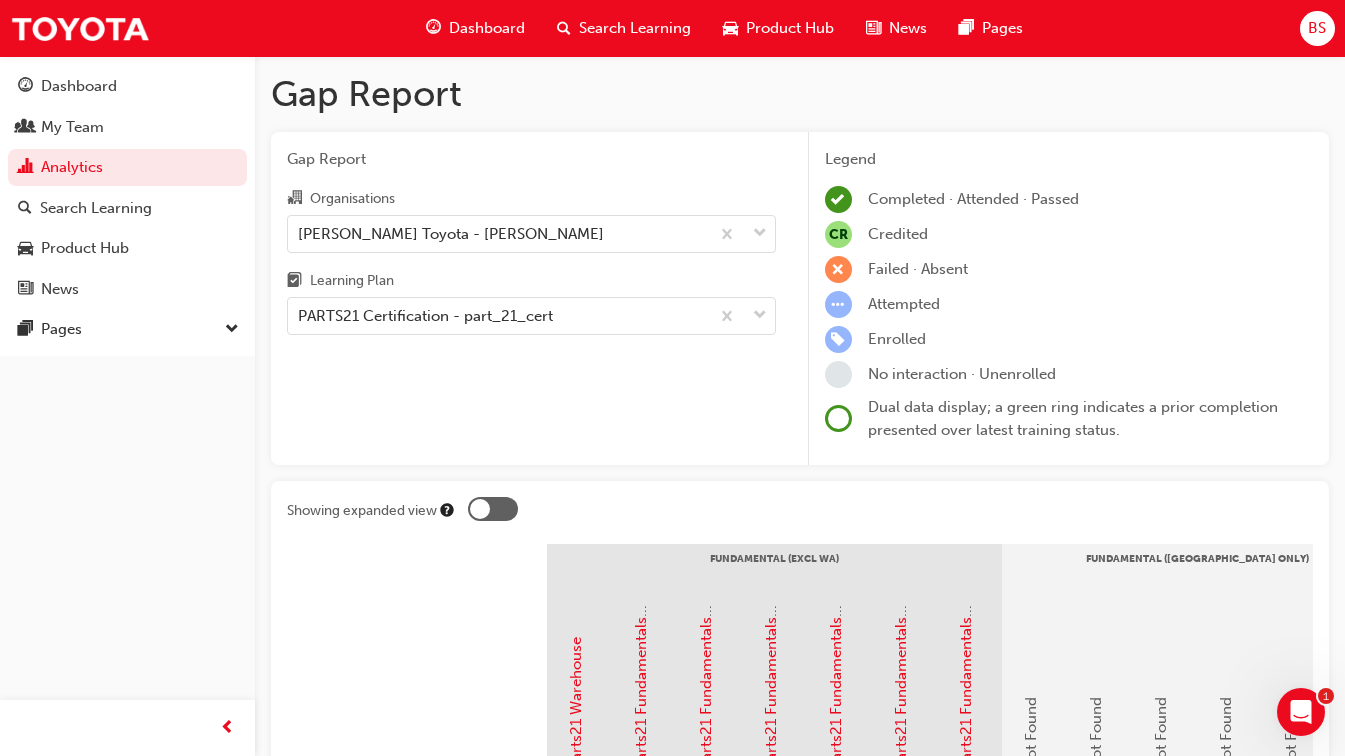 click on "Gap Report Organisations Stewart Toyota - SUTHERLAND Learning Plan PARTS21 Certification - part_21_cert" at bounding box center (531, 299) 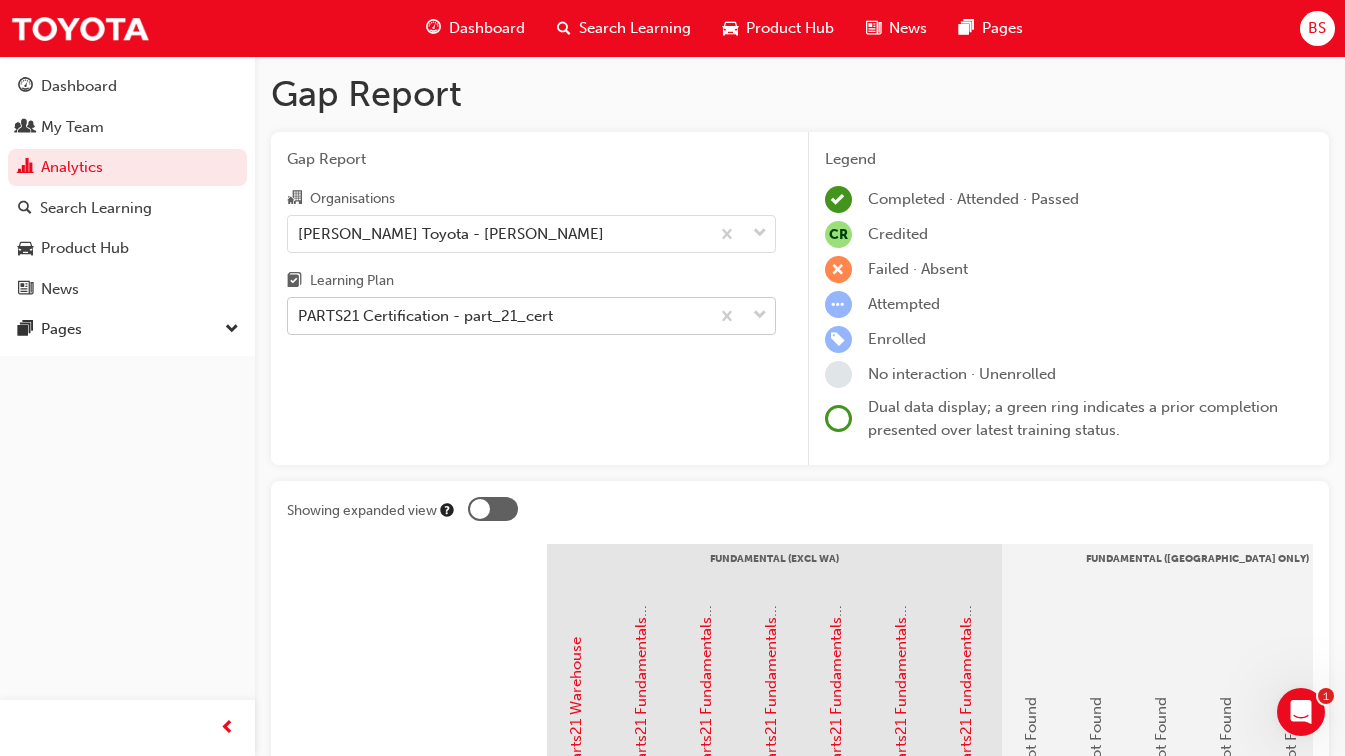 click on "Gap Report Organisations Stewart Toyota - SUTHERLAND Learning Plan PARTS21 Certification - part_21_cert" at bounding box center (531, 299) 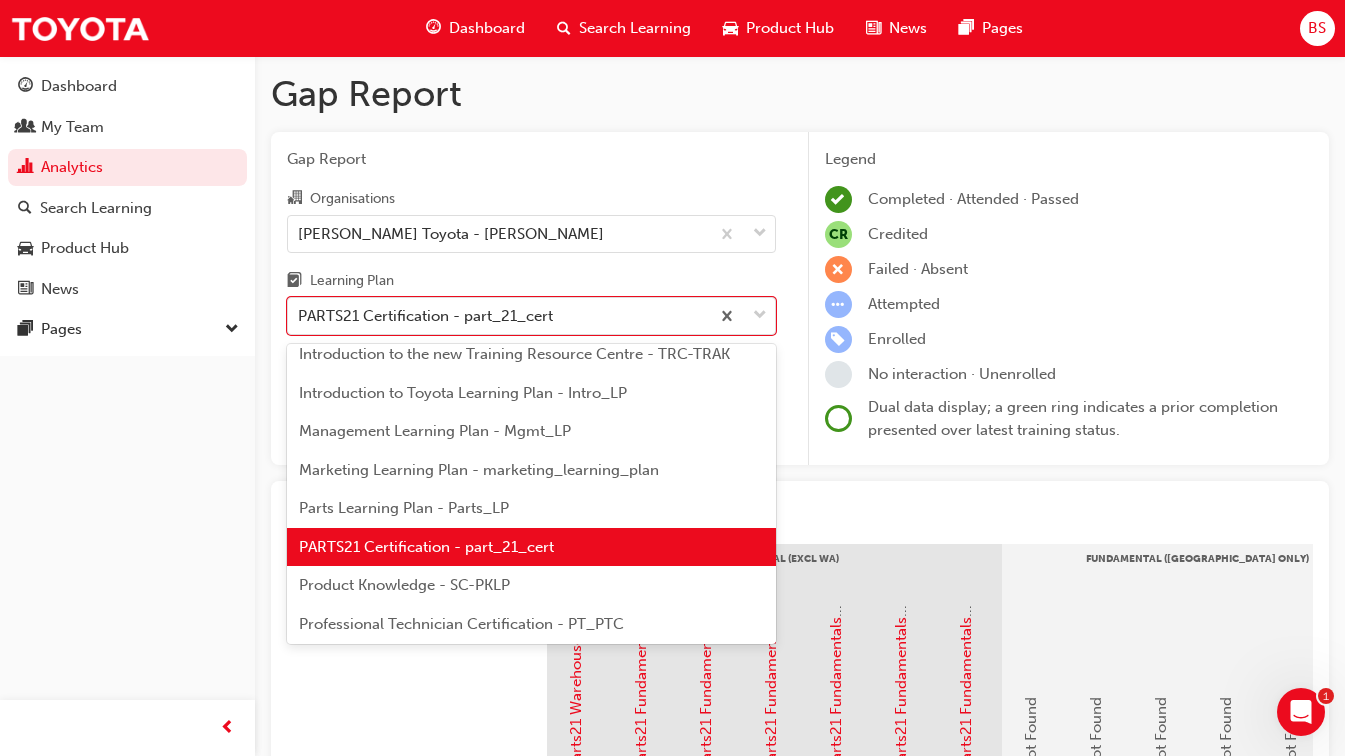 scroll, scrollTop: 479, scrollLeft: 0, axis: vertical 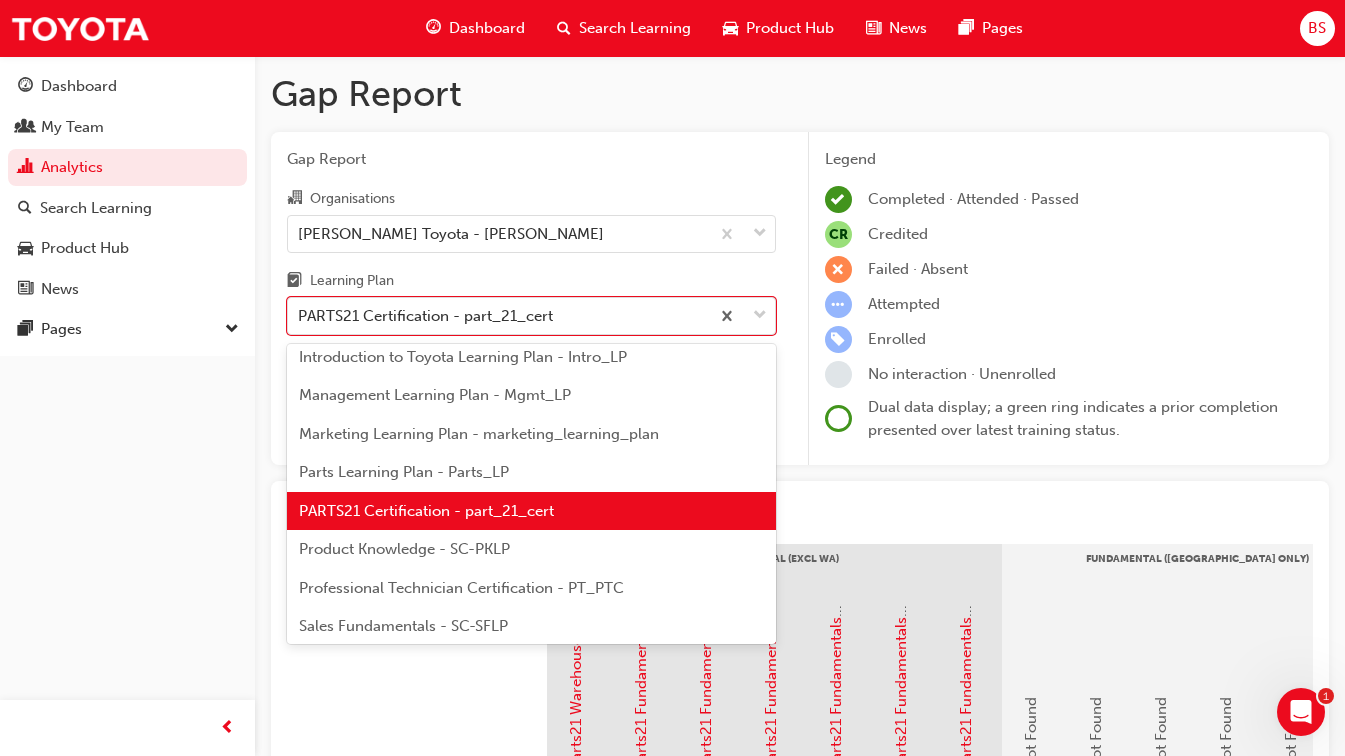 click on "Product Knowledge  - SC-PKLP" at bounding box center [404, 549] 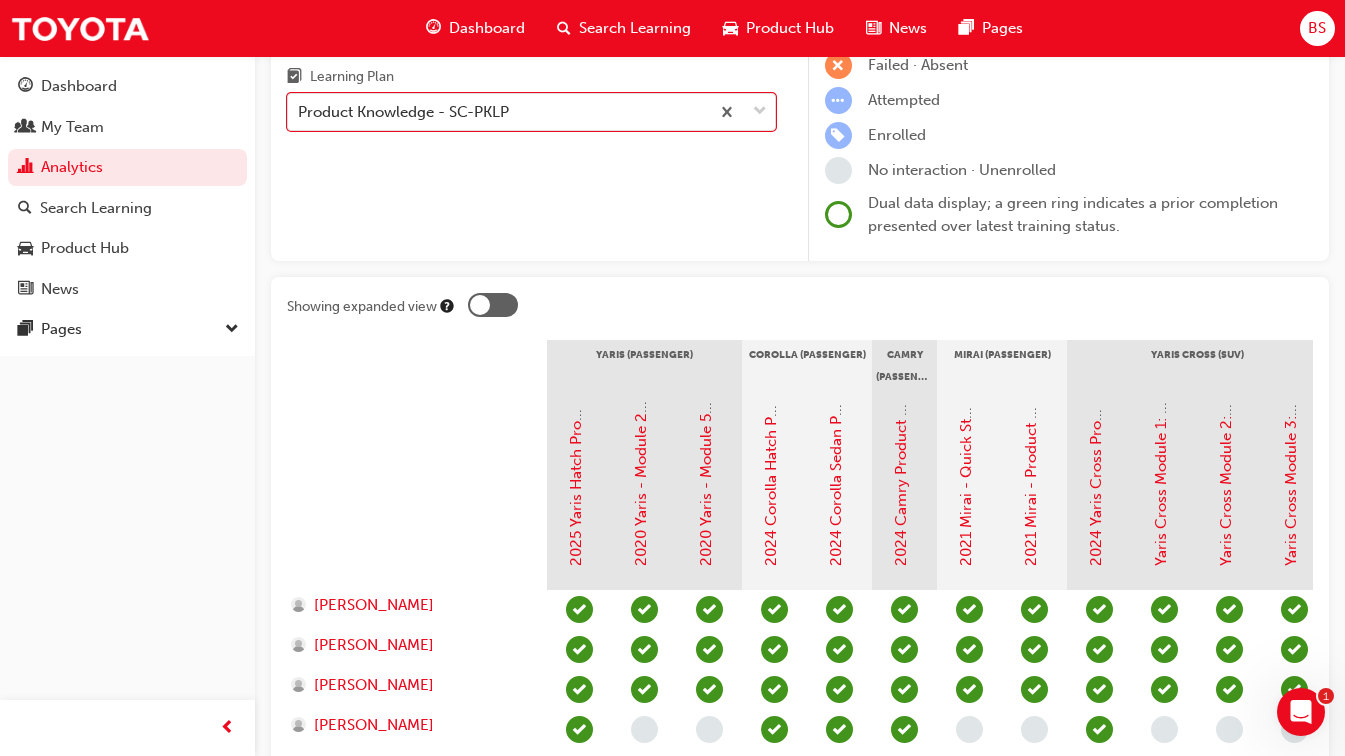scroll, scrollTop: 0, scrollLeft: 0, axis: both 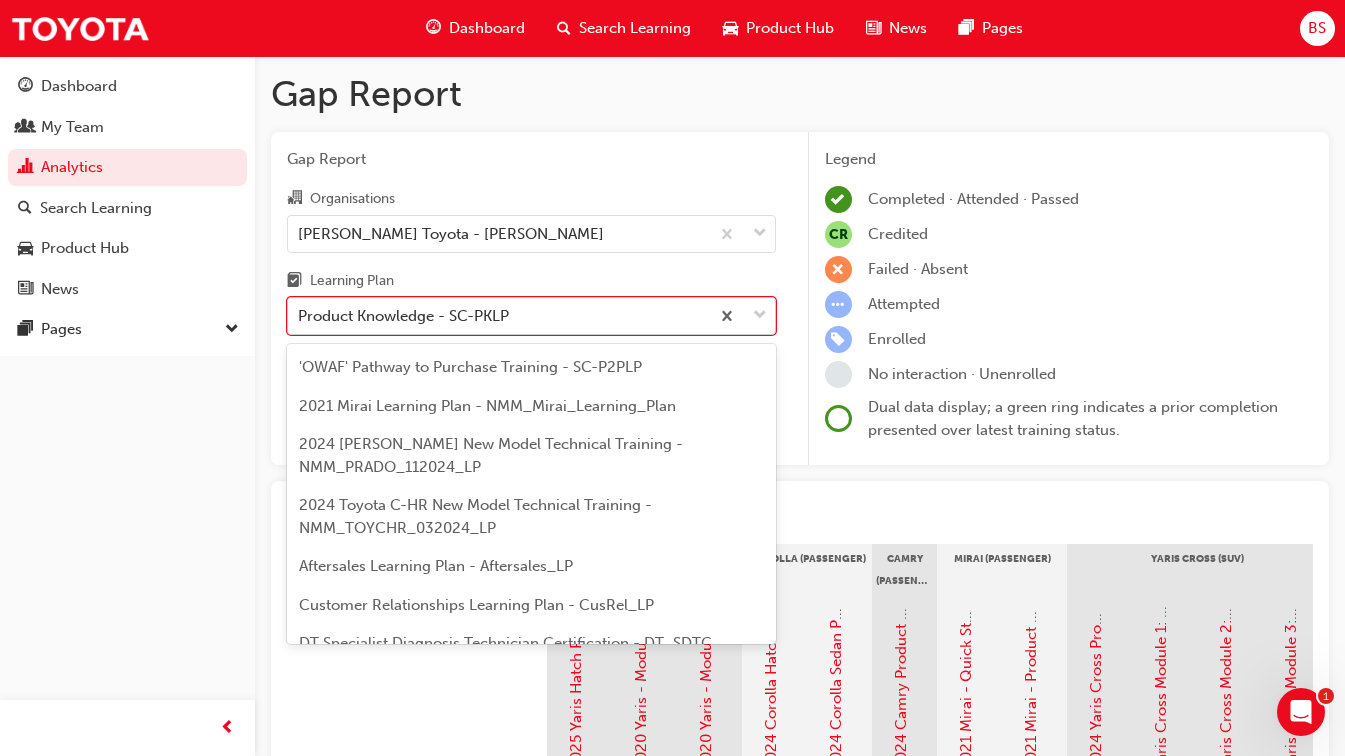 click on "Product Knowledge  - SC-PKLP" at bounding box center (498, 316) 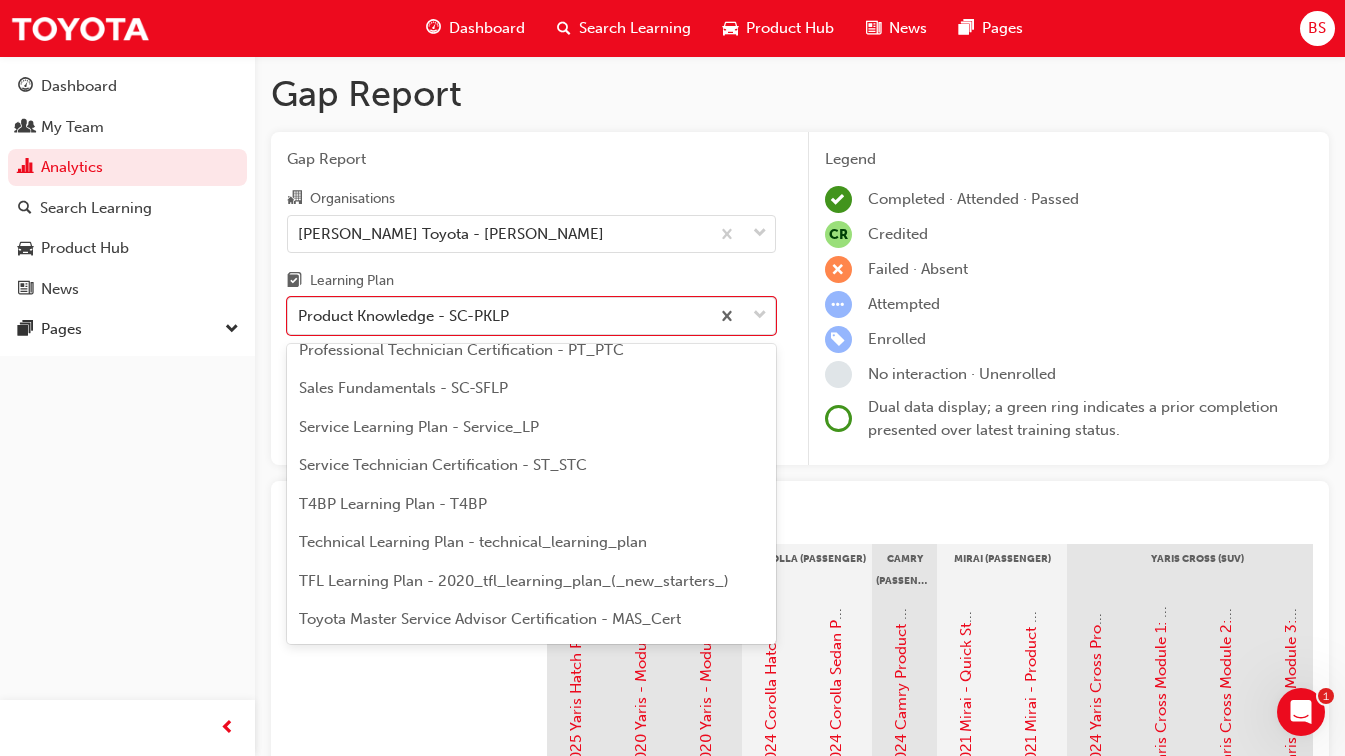scroll, scrollTop: 869, scrollLeft: 0, axis: vertical 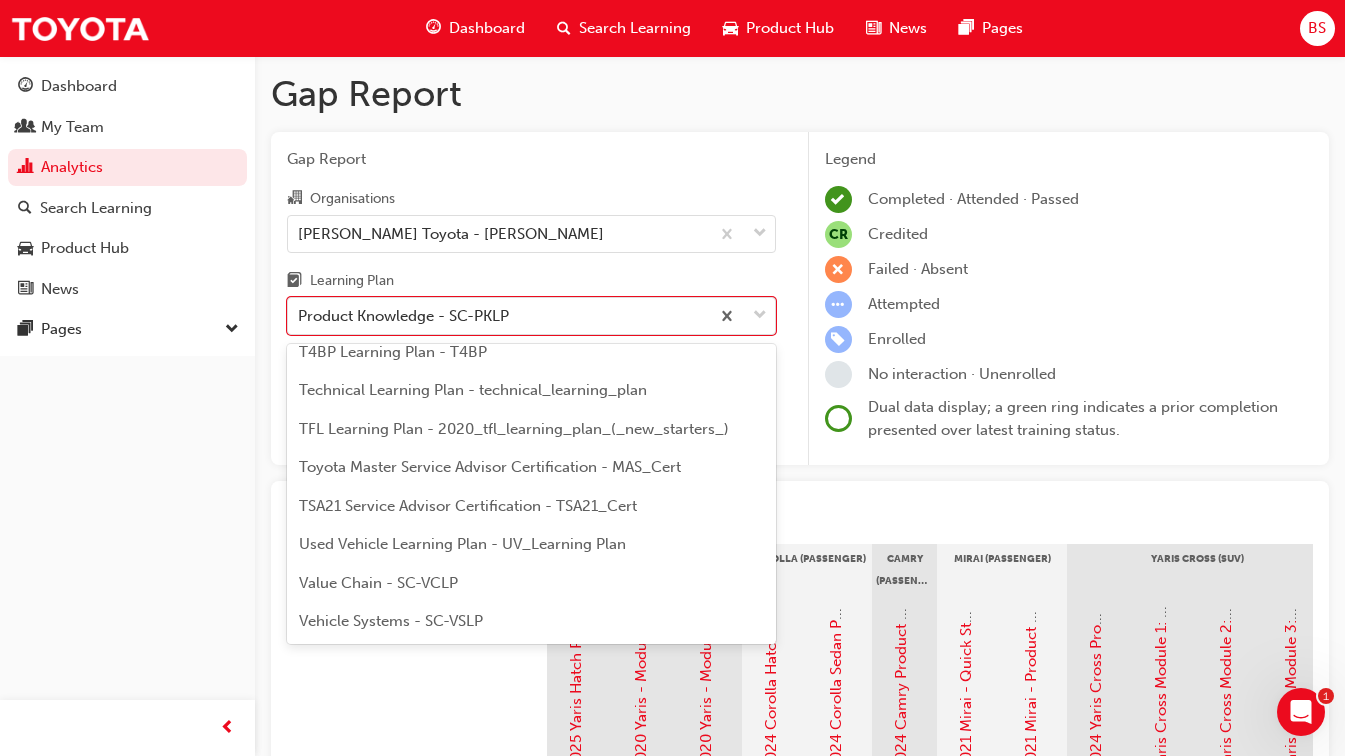 click on "Value Chain - SC-VCLP" at bounding box center [378, 583] 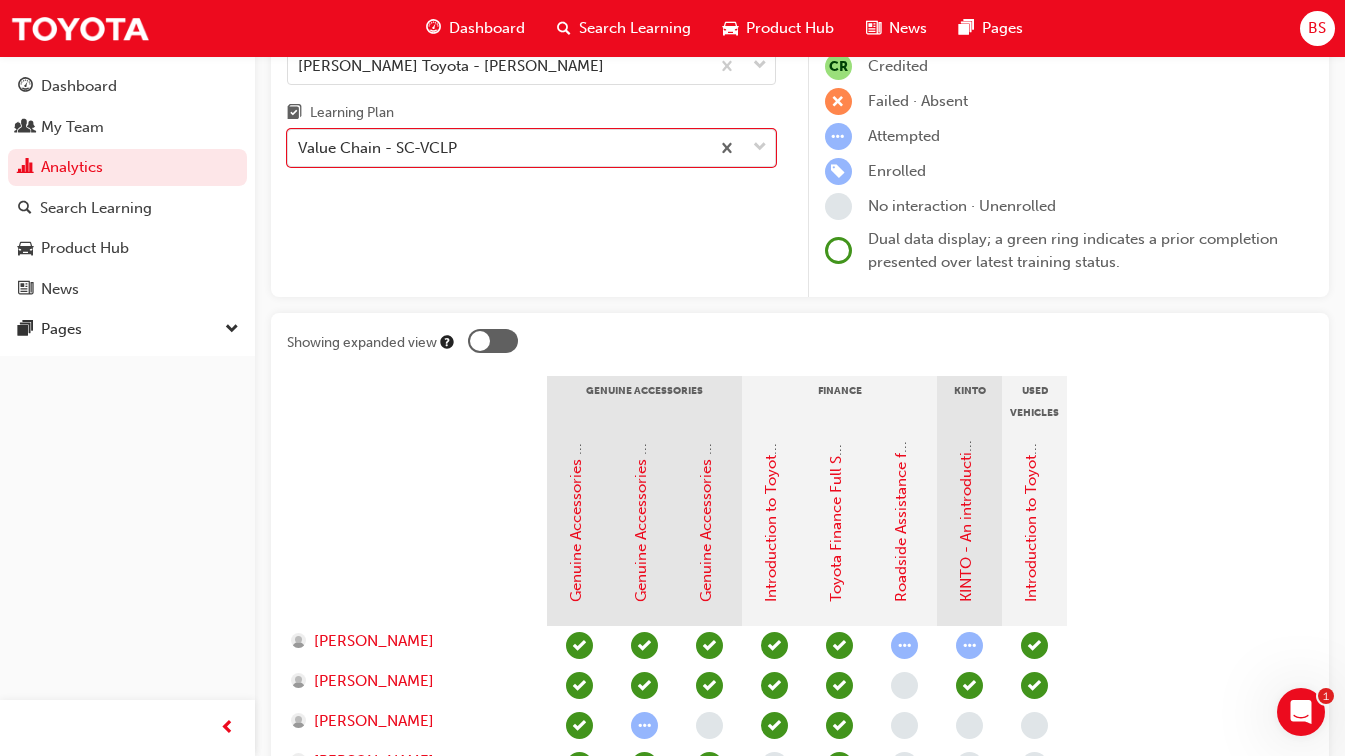 scroll, scrollTop: 0, scrollLeft: 0, axis: both 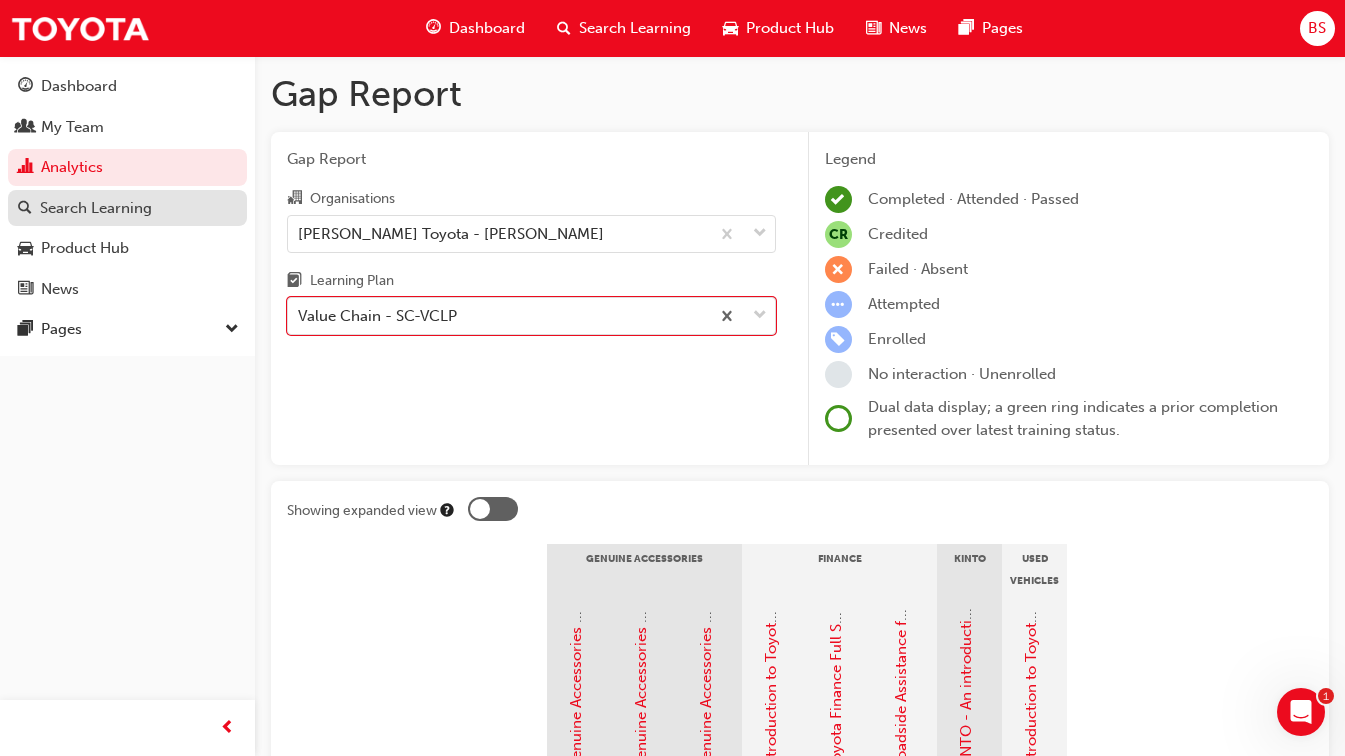 click on "Search Learning" at bounding box center (127, 208) 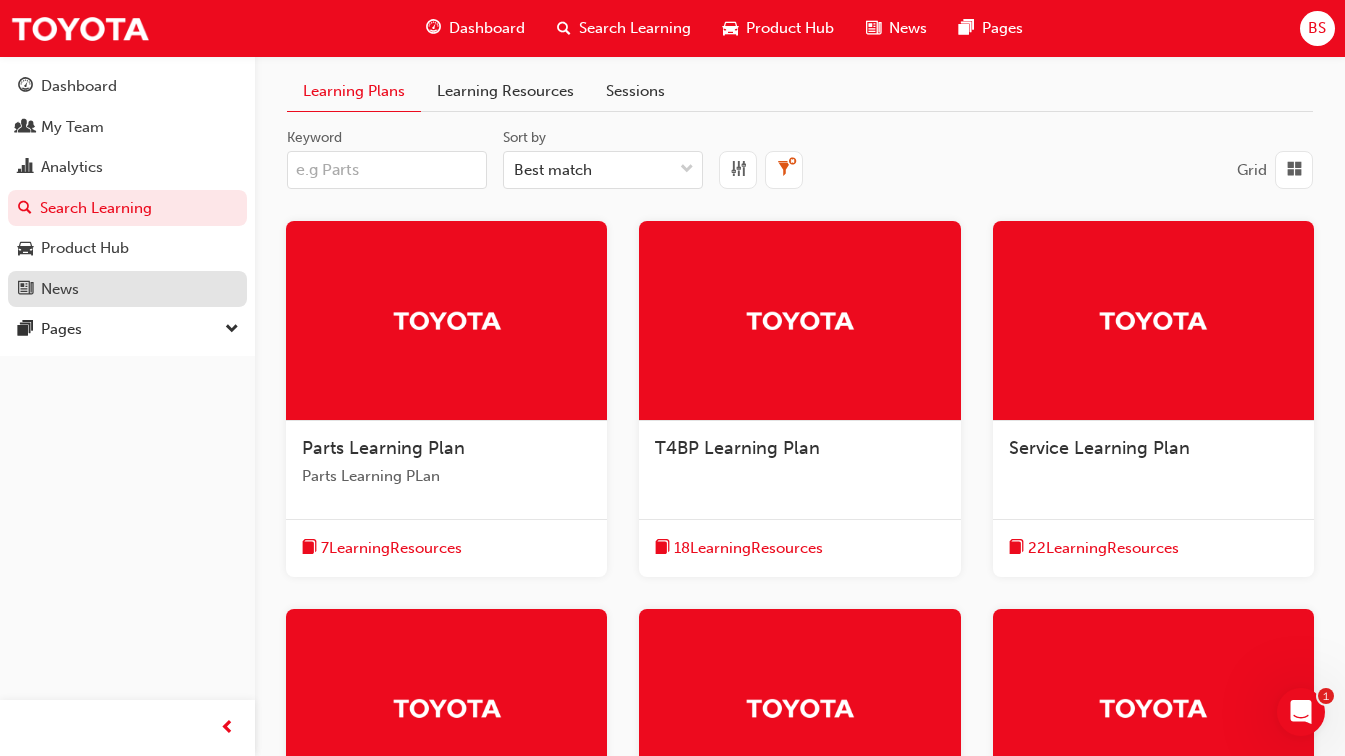 click on "News" at bounding box center (127, 289) 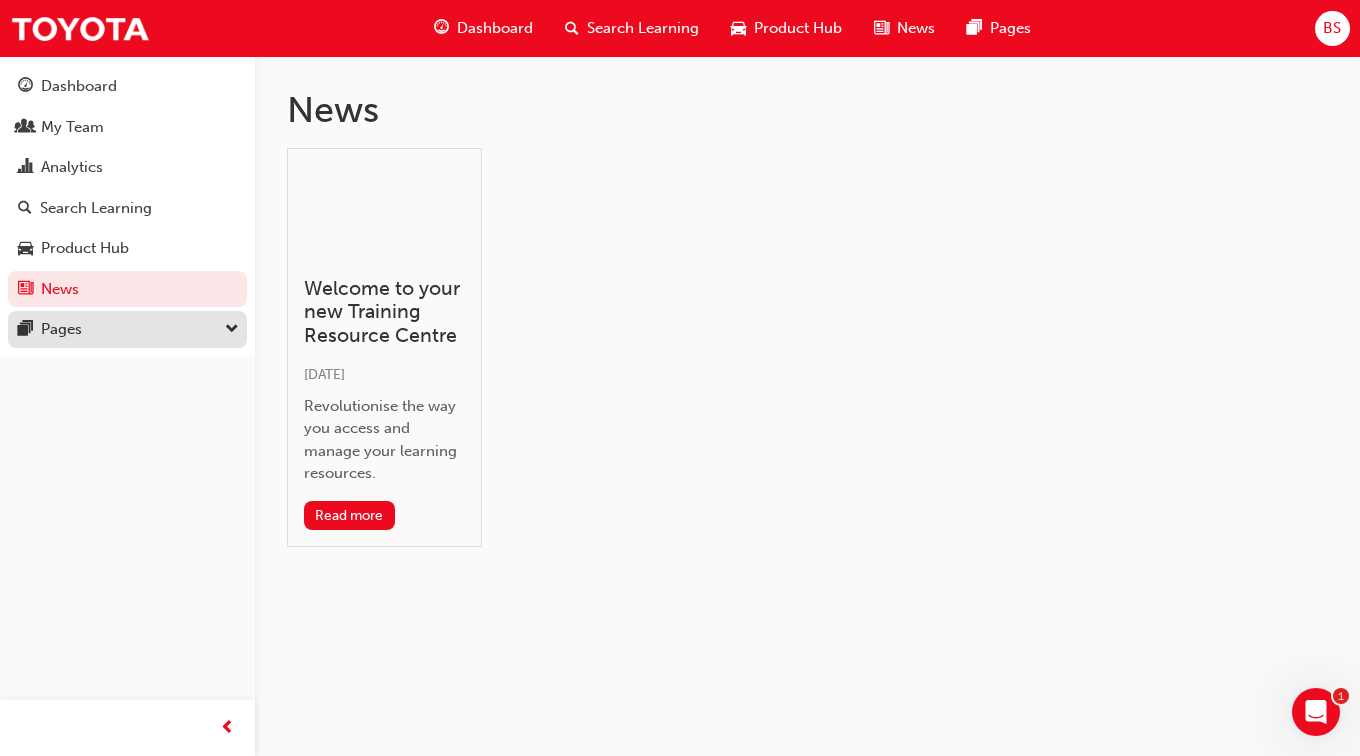 click on "Pages" at bounding box center [127, 329] 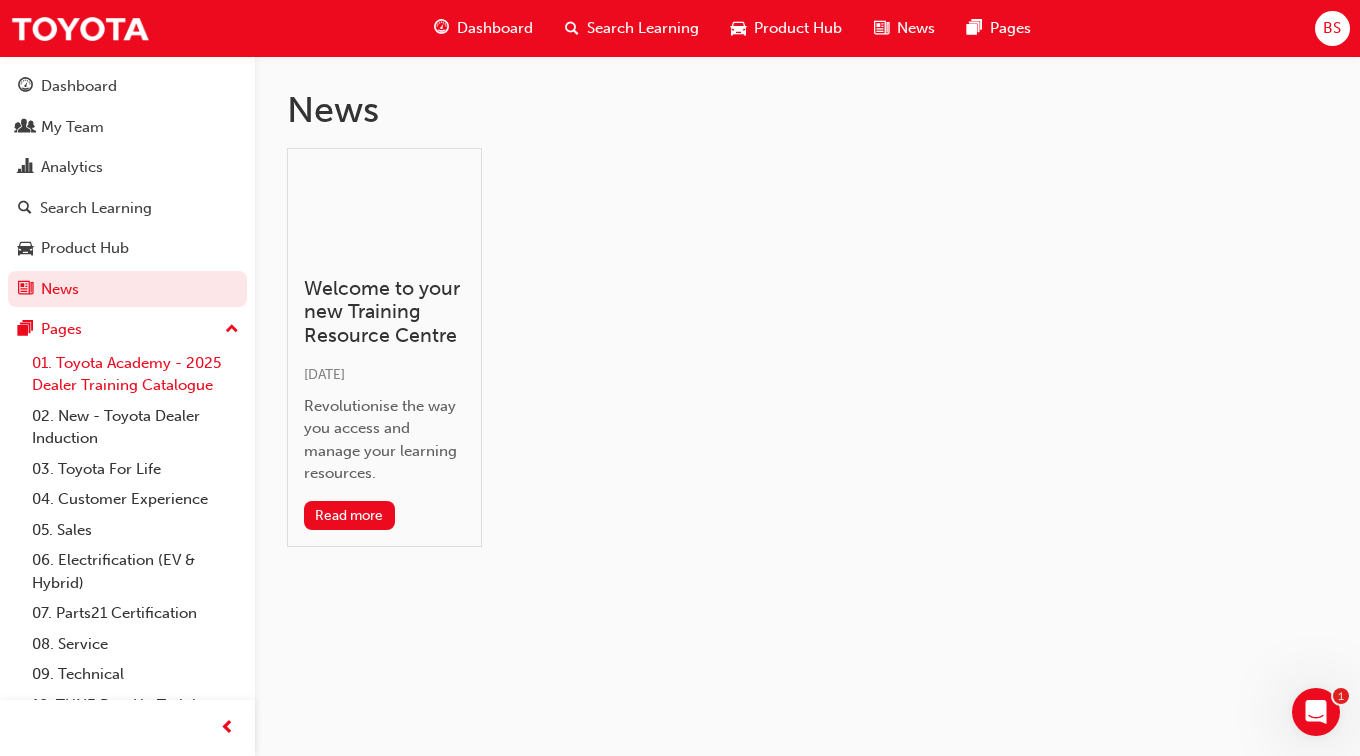 click on "01. Toyota Academy - 2025 Dealer Training Catalogue" at bounding box center (135, 374) 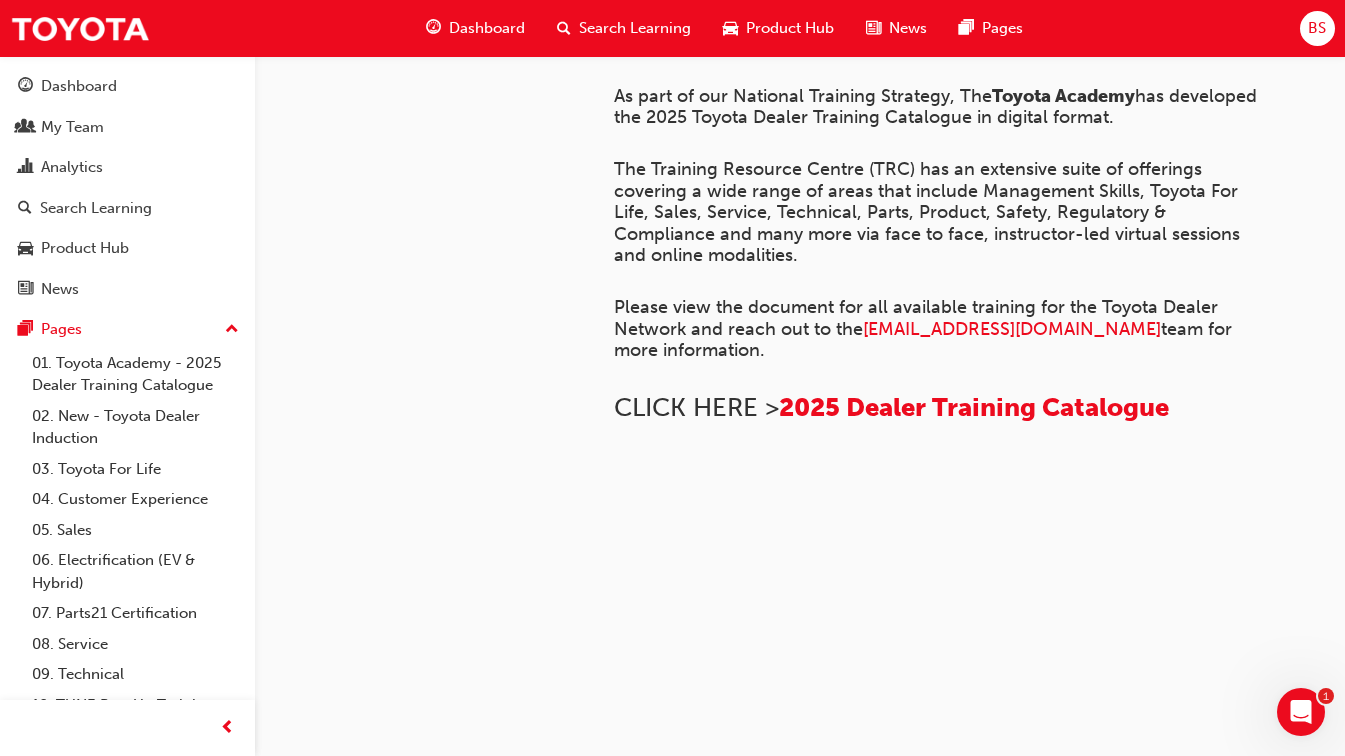 scroll, scrollTop: 923, scrollLeft: 0, axis: vertical 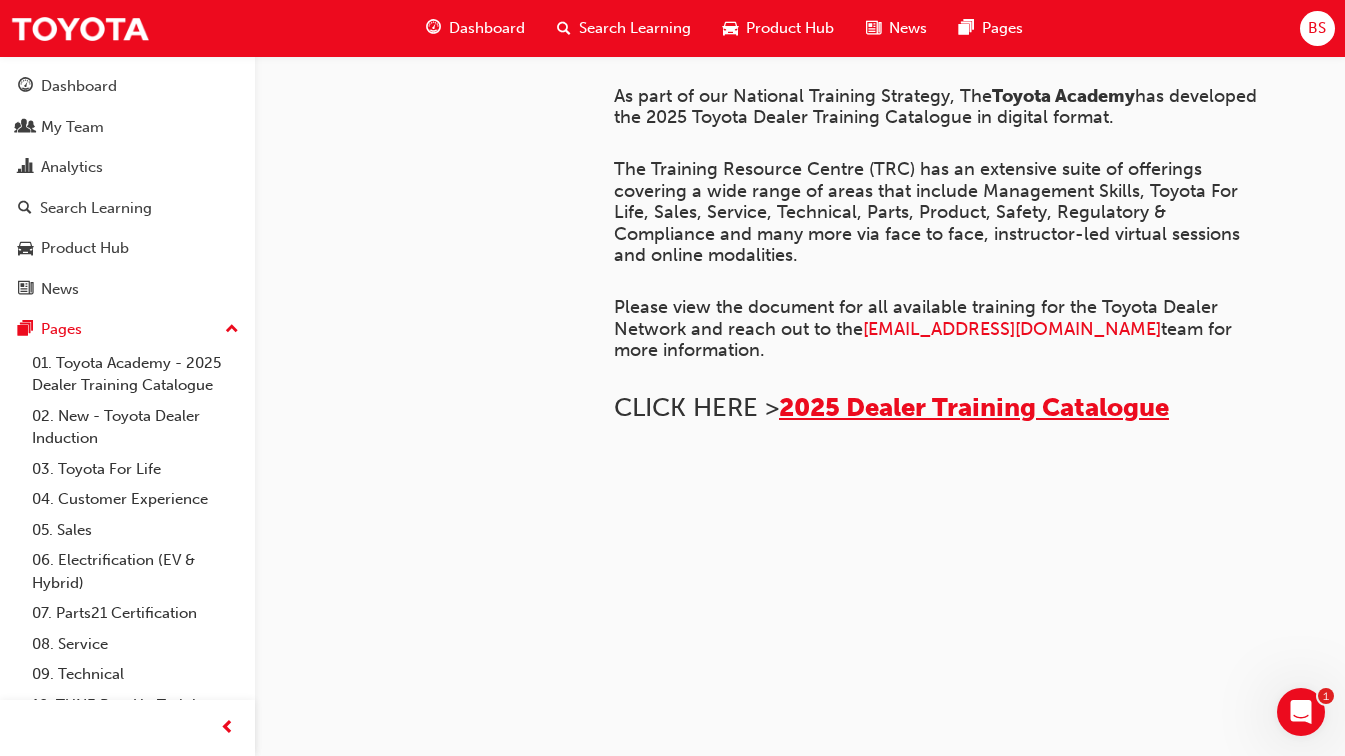 click on "2025 Dealer Training Catalogue" at bounding box center [974, 407] 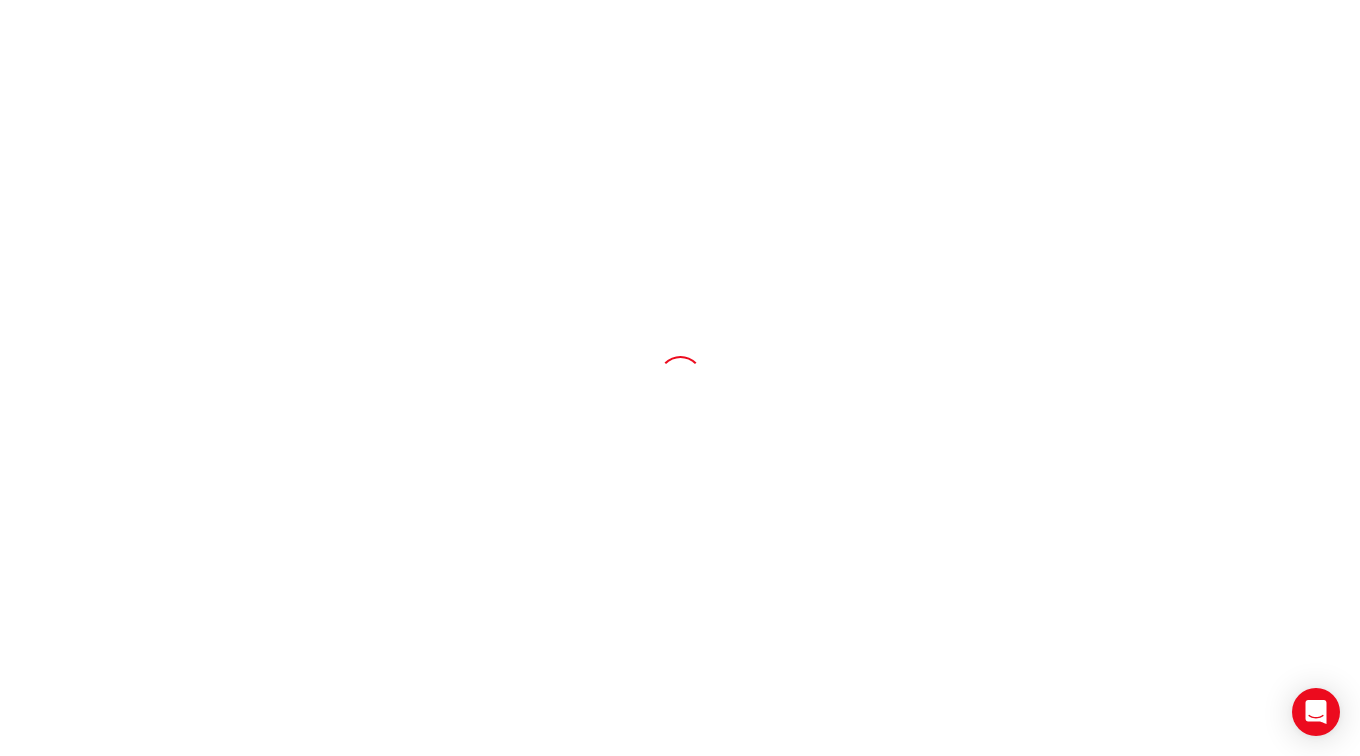 scroll, scrollTop: 0, scrollLeft: 0, axis: both 